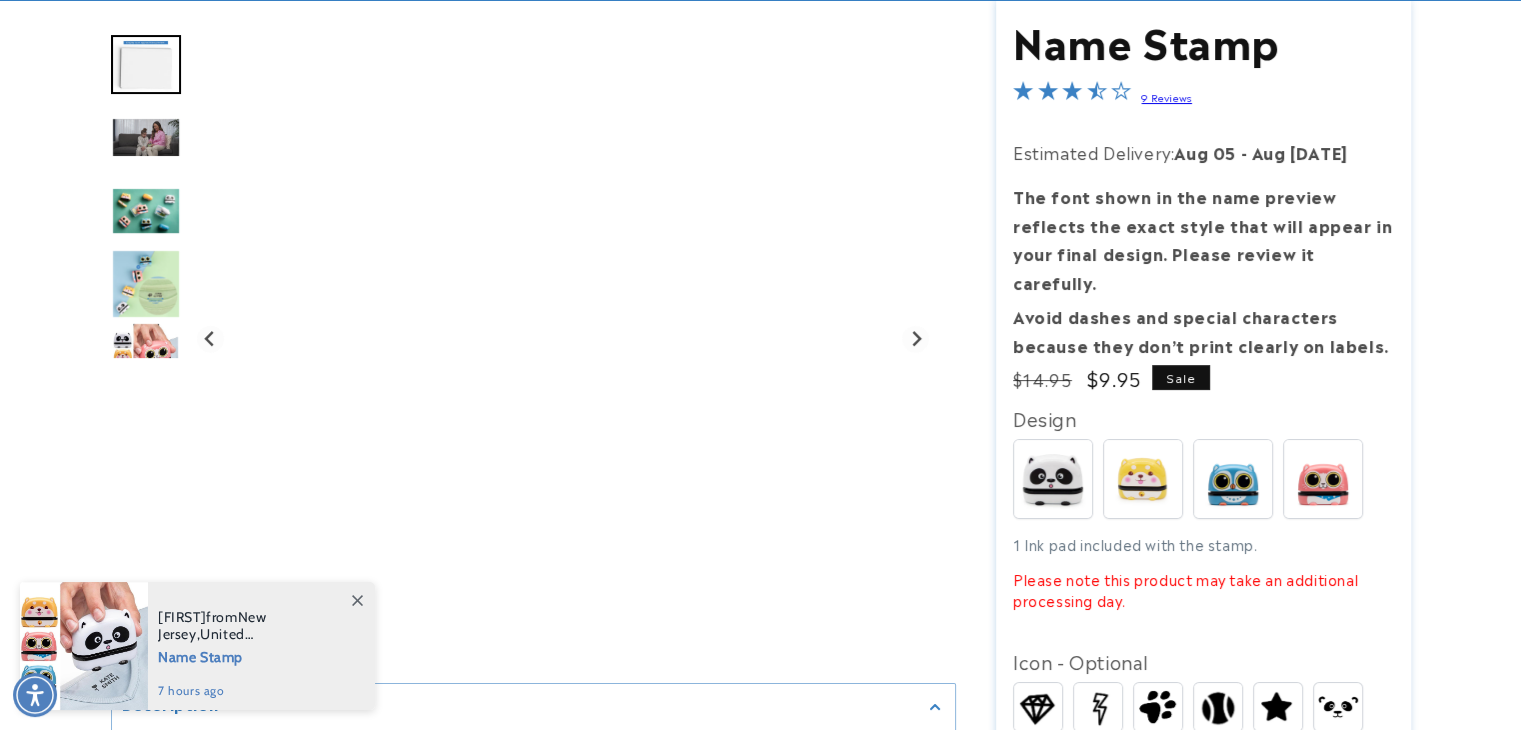 scroll, scrollTop: 100, scrollLeft: 0, axis: vertical 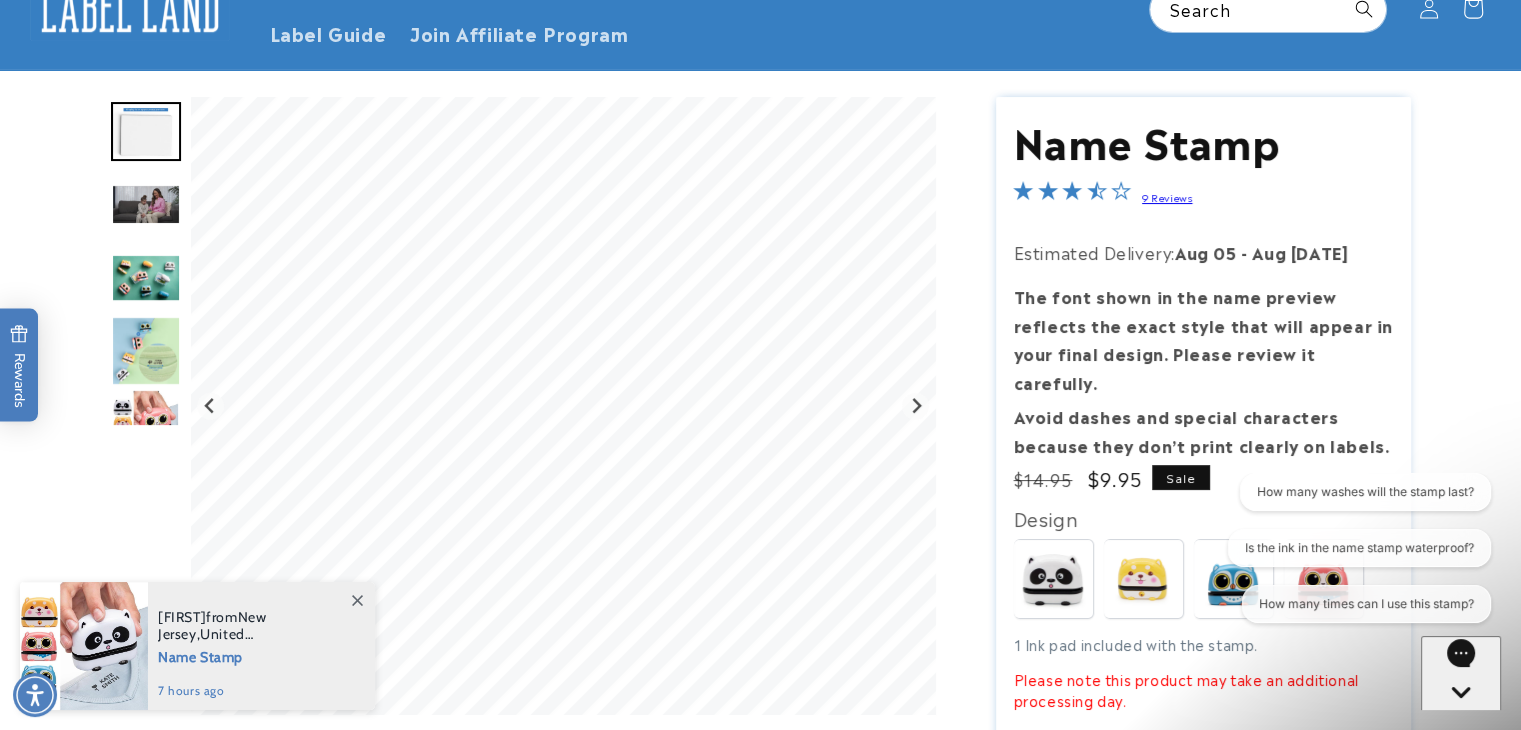click at bounding box center [146, 278] 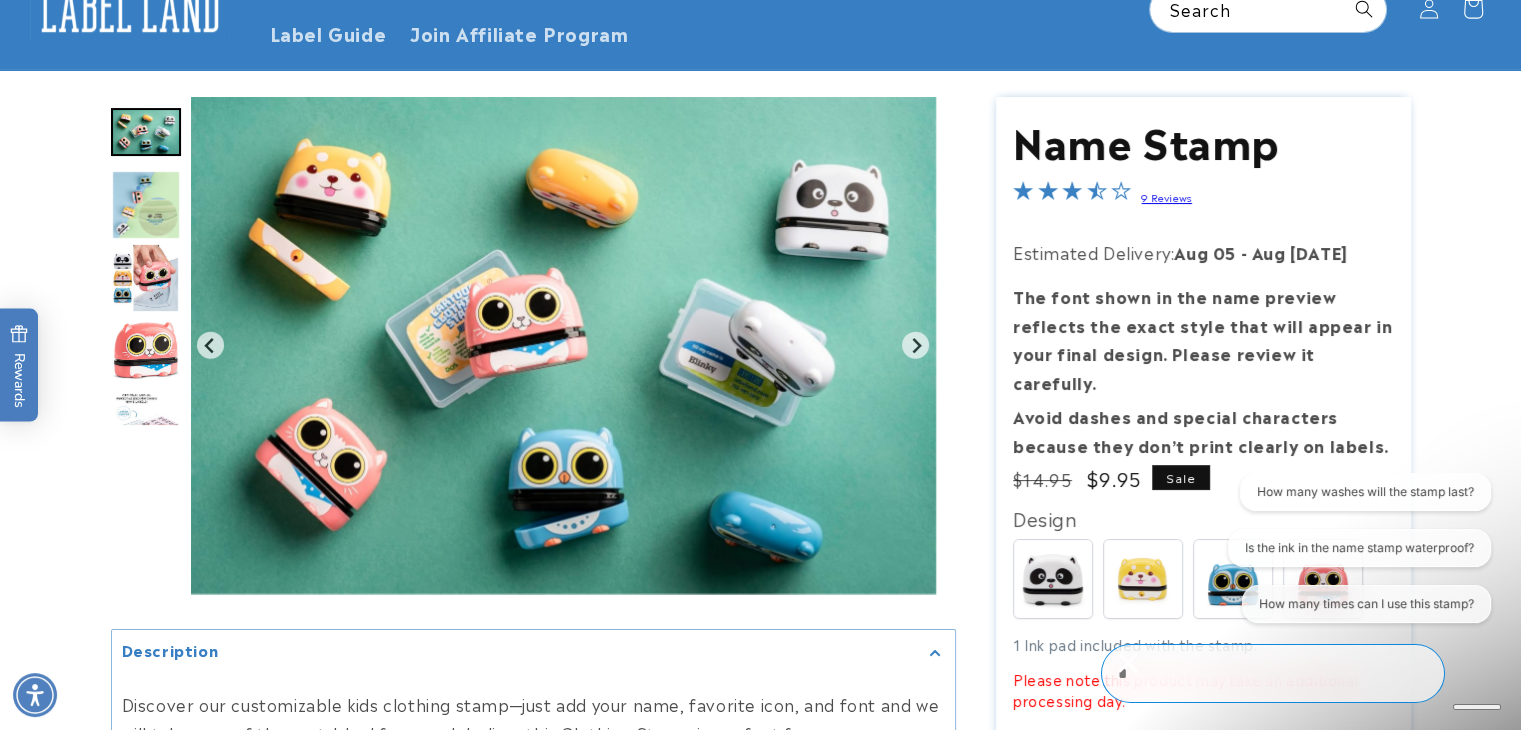 click at bounding box center [146, 205] 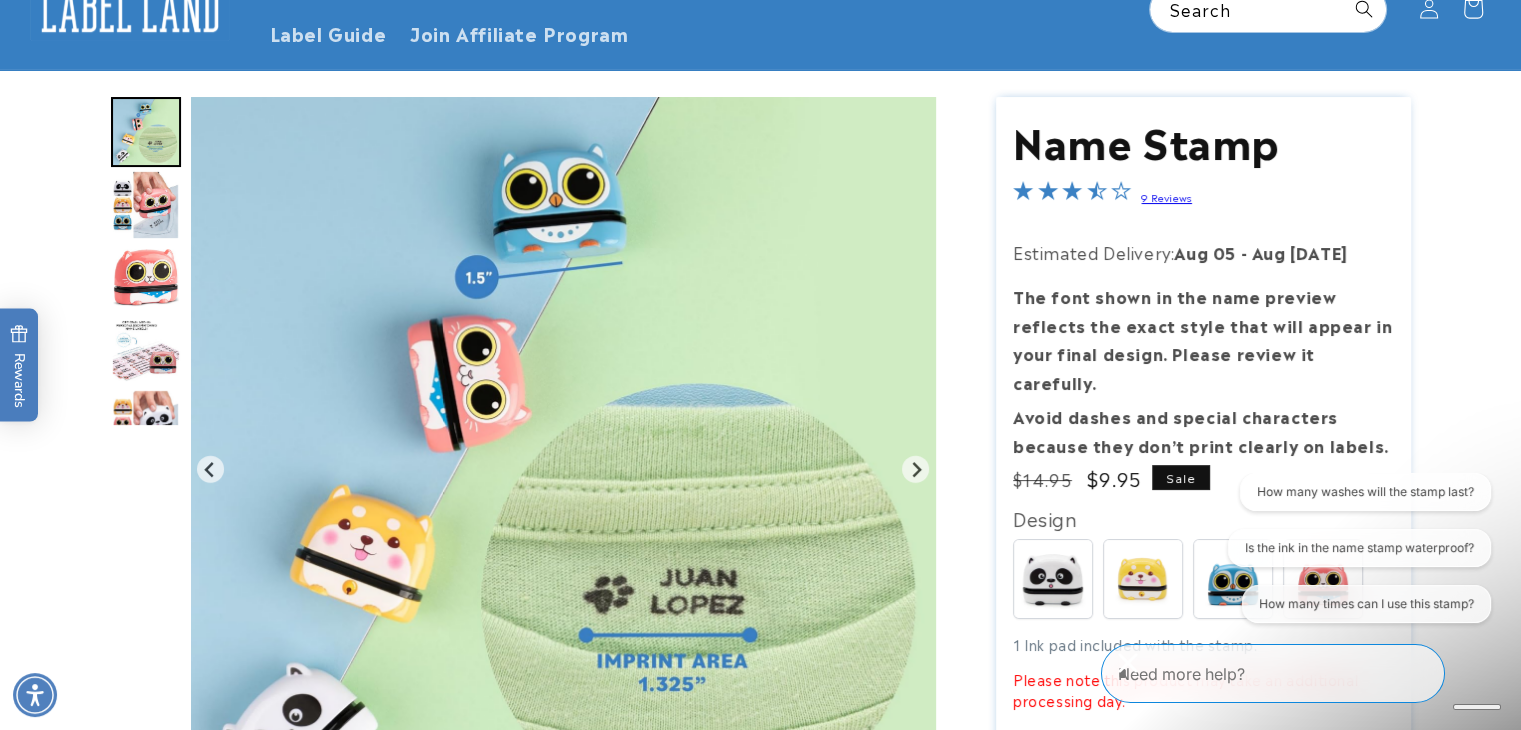 click at bounding box center [146, 277] 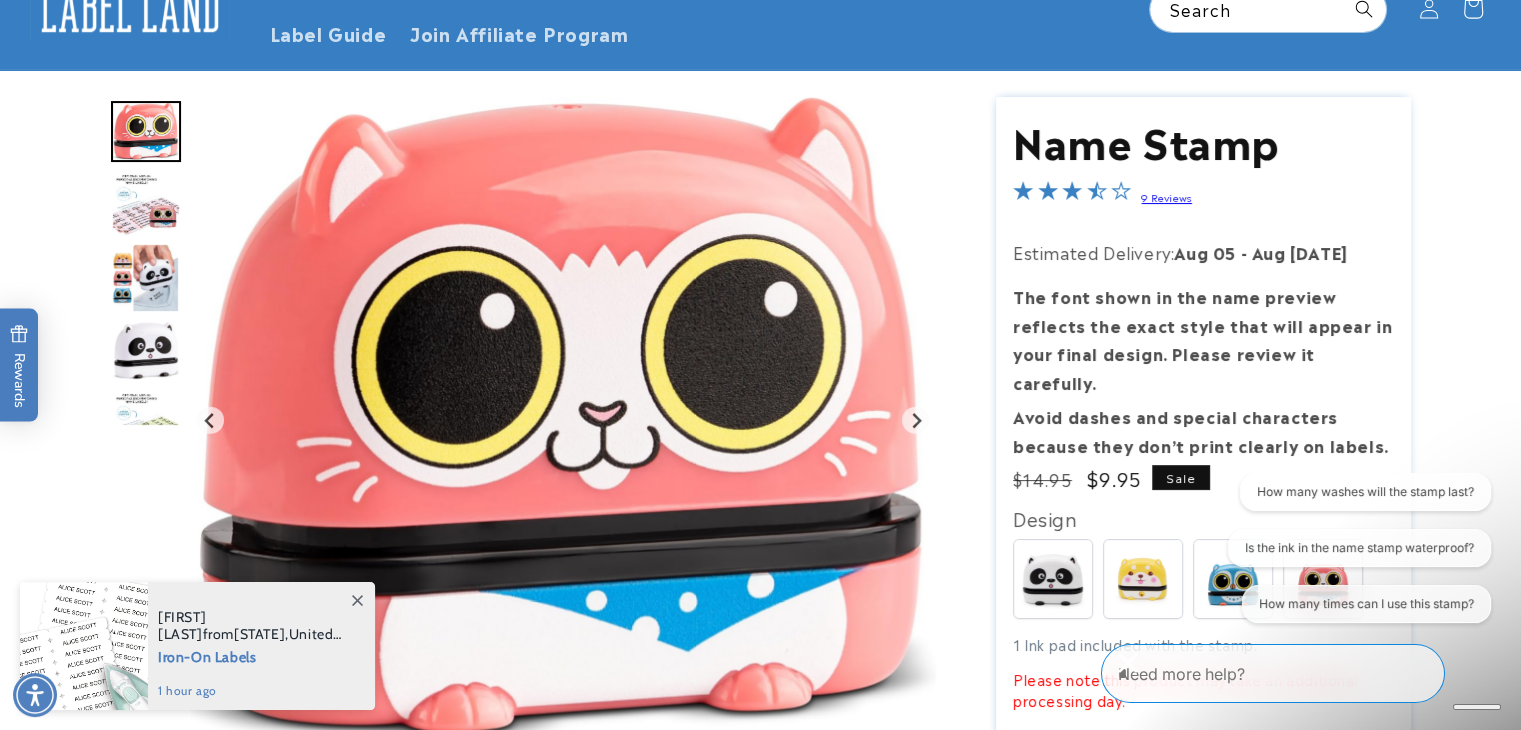 click at bounding box center [146, 350] 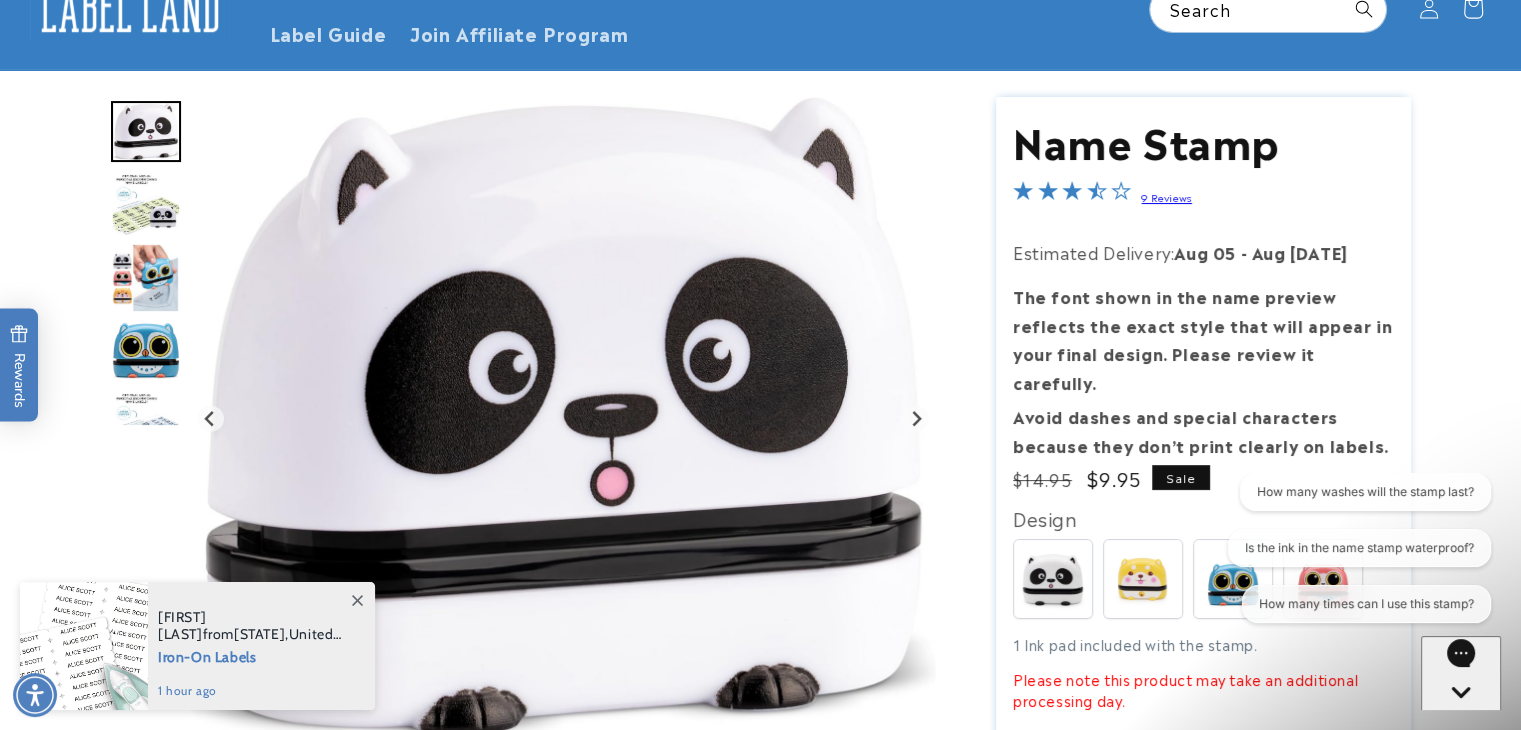 click at bounding box center (146, 350) 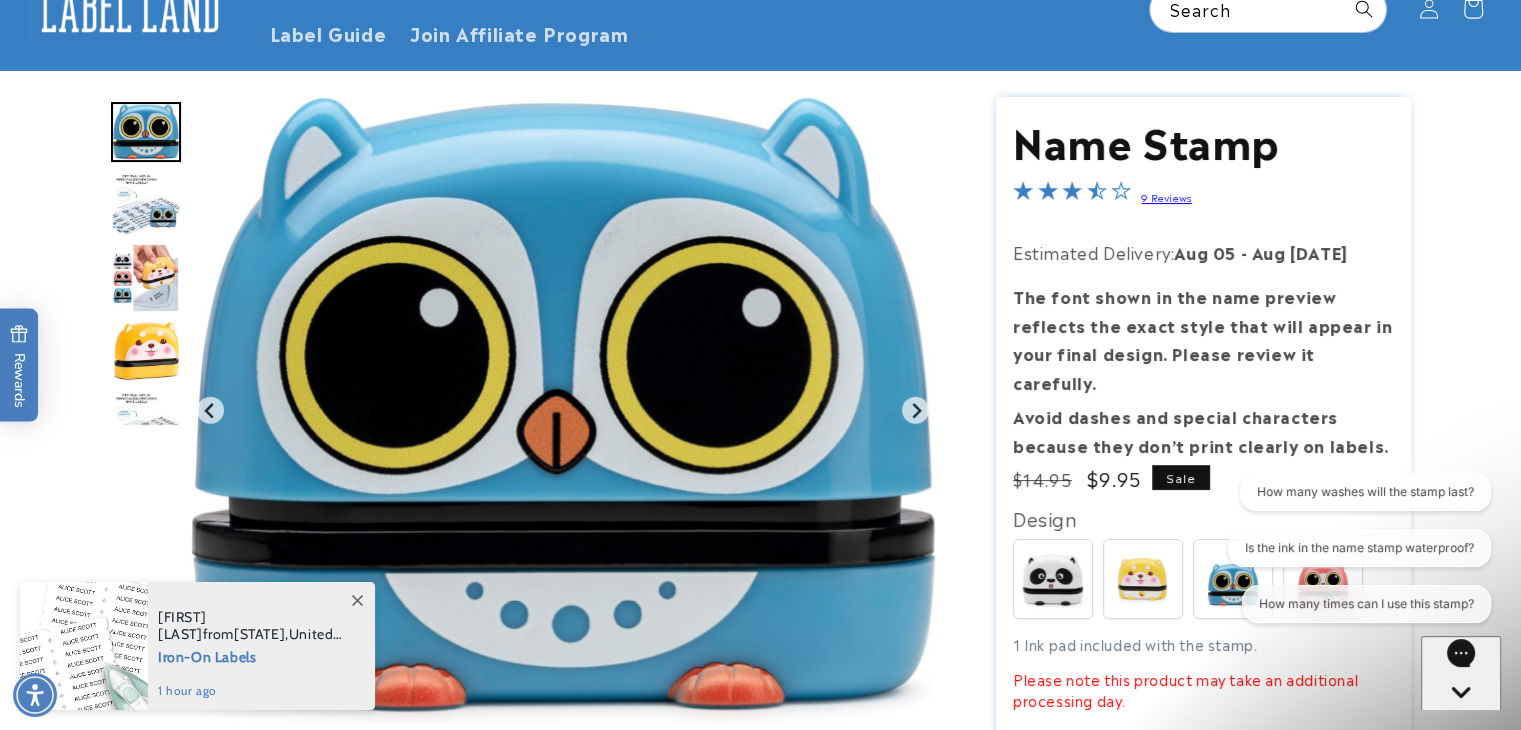click at bounding box center [146, 424] 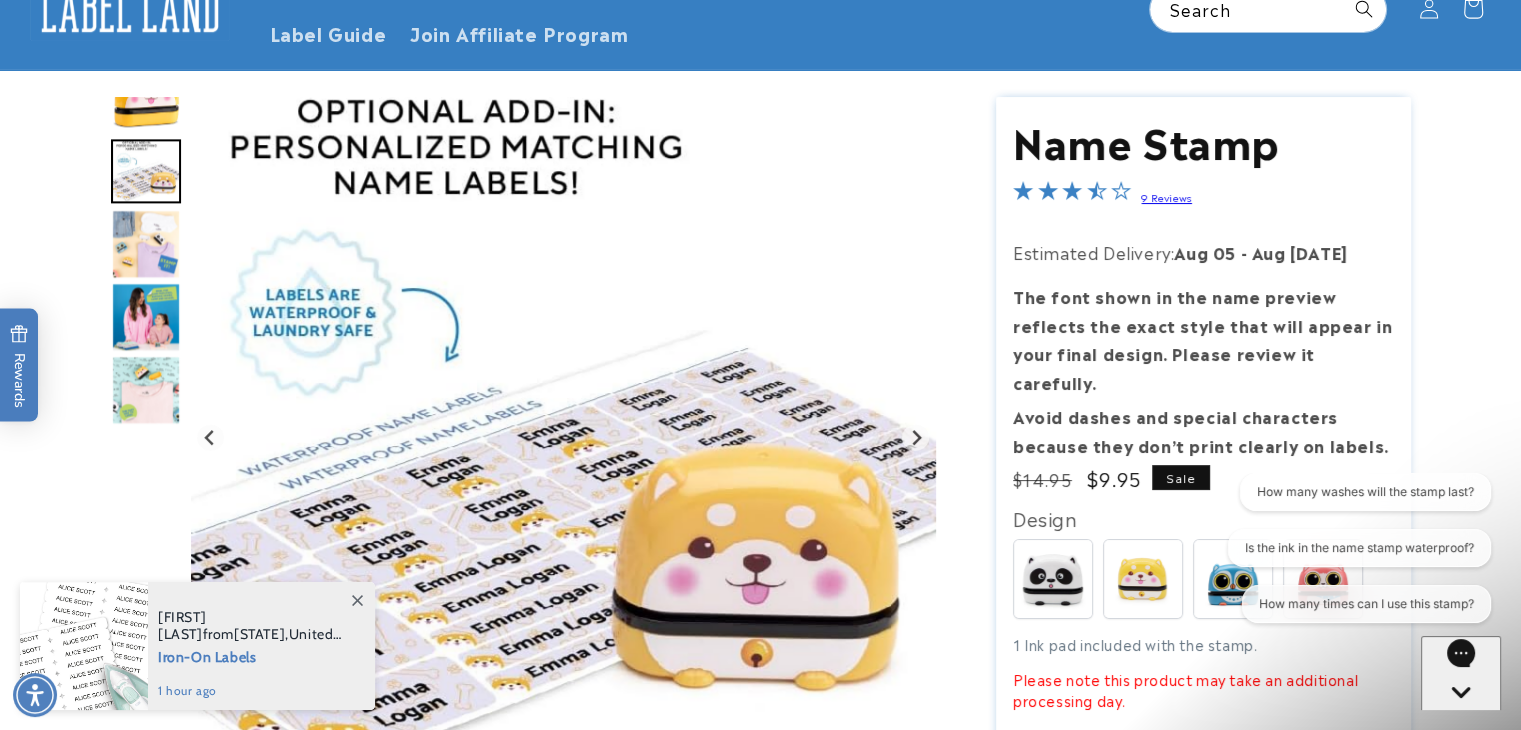 click at bounding box center (146, 390) 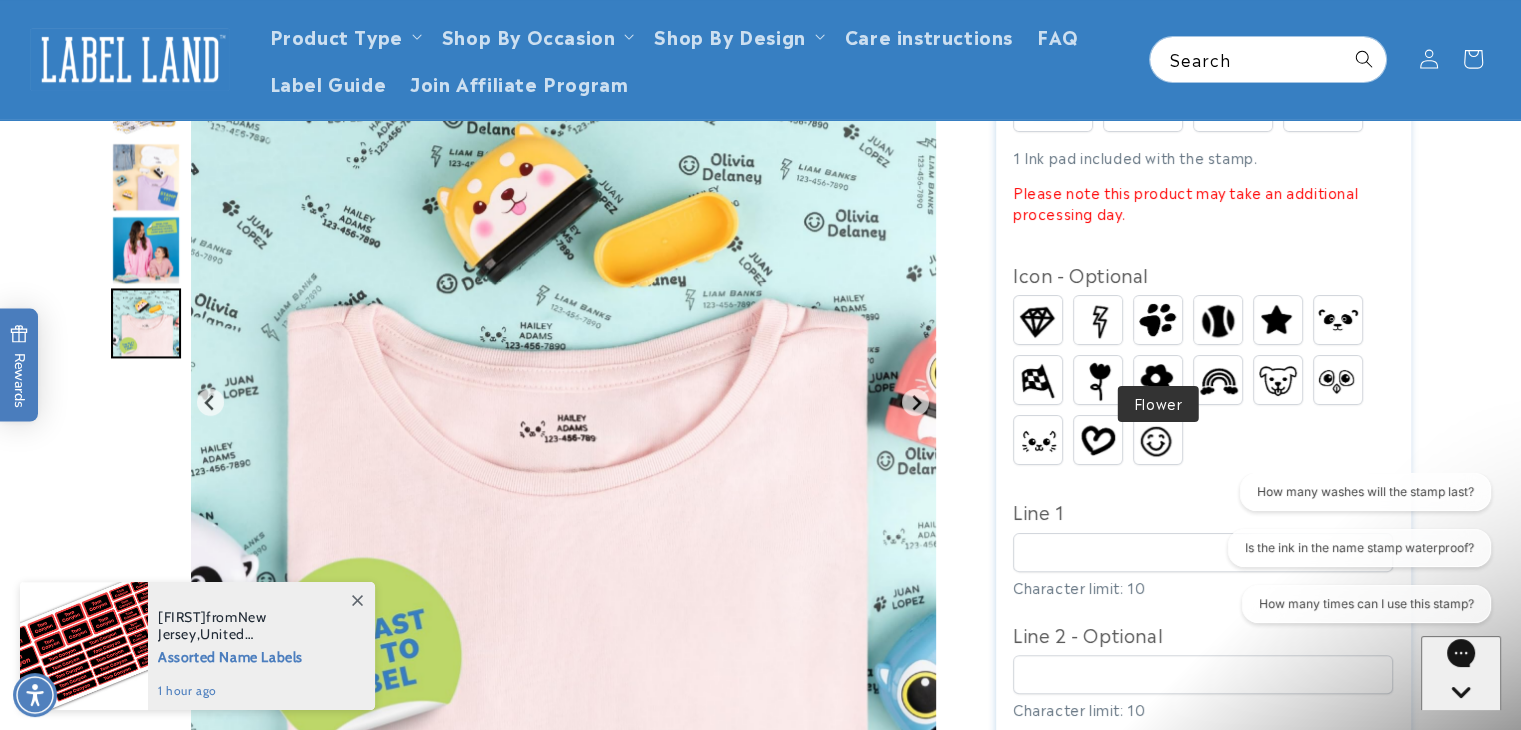 scroll, scrollTop: 300, scrollLeft: 0, axis: vertical 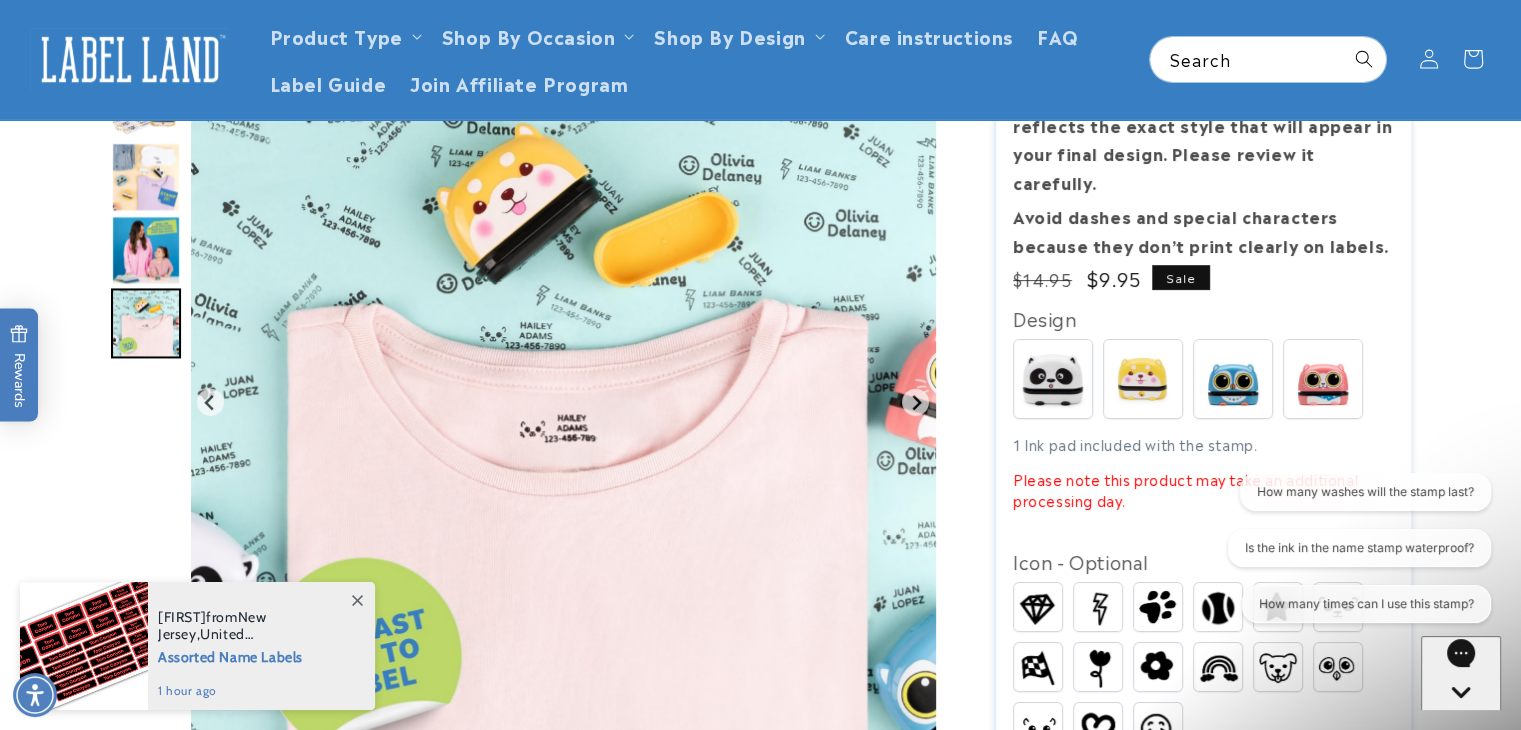 click at bounding box center [1143, 379] 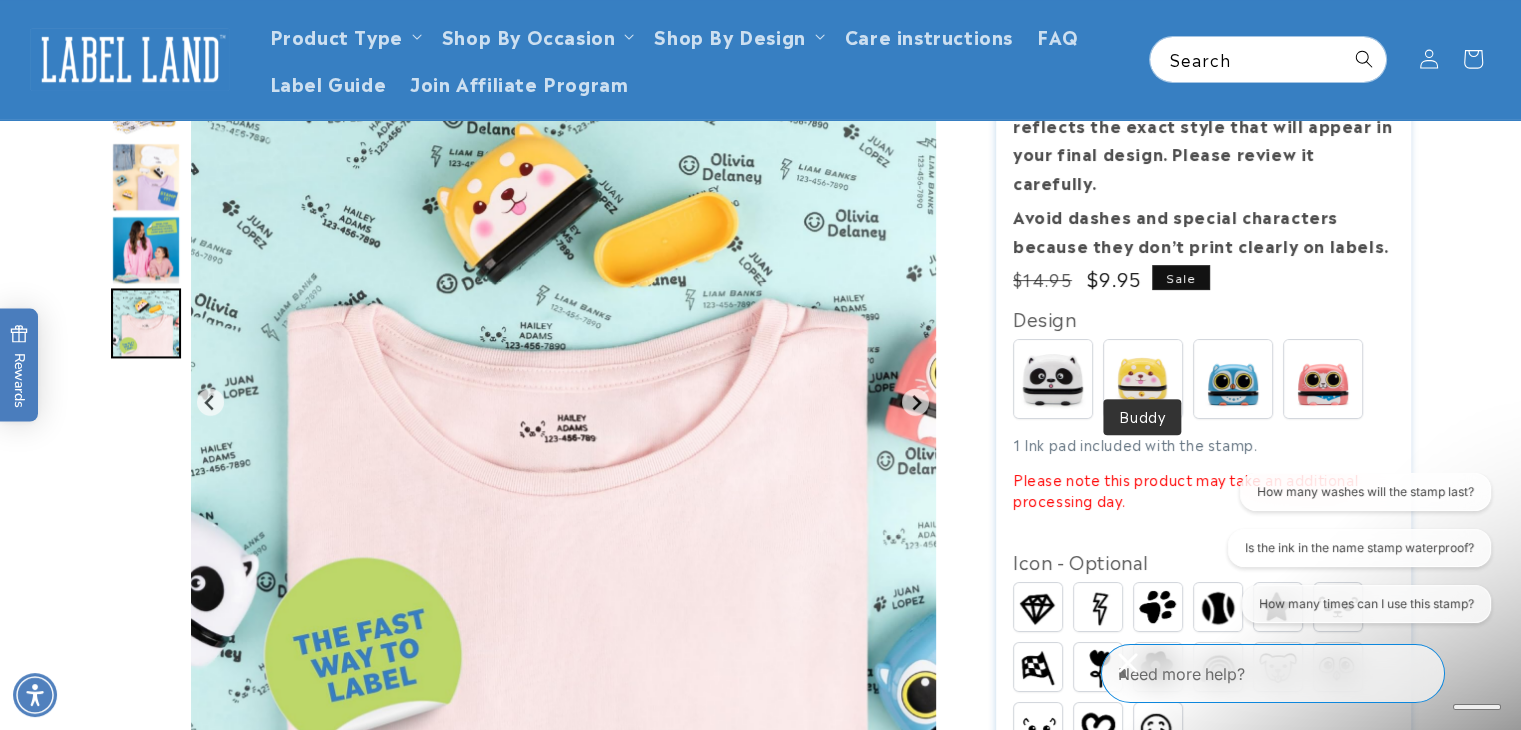 click at bounding box center (1143, 379) 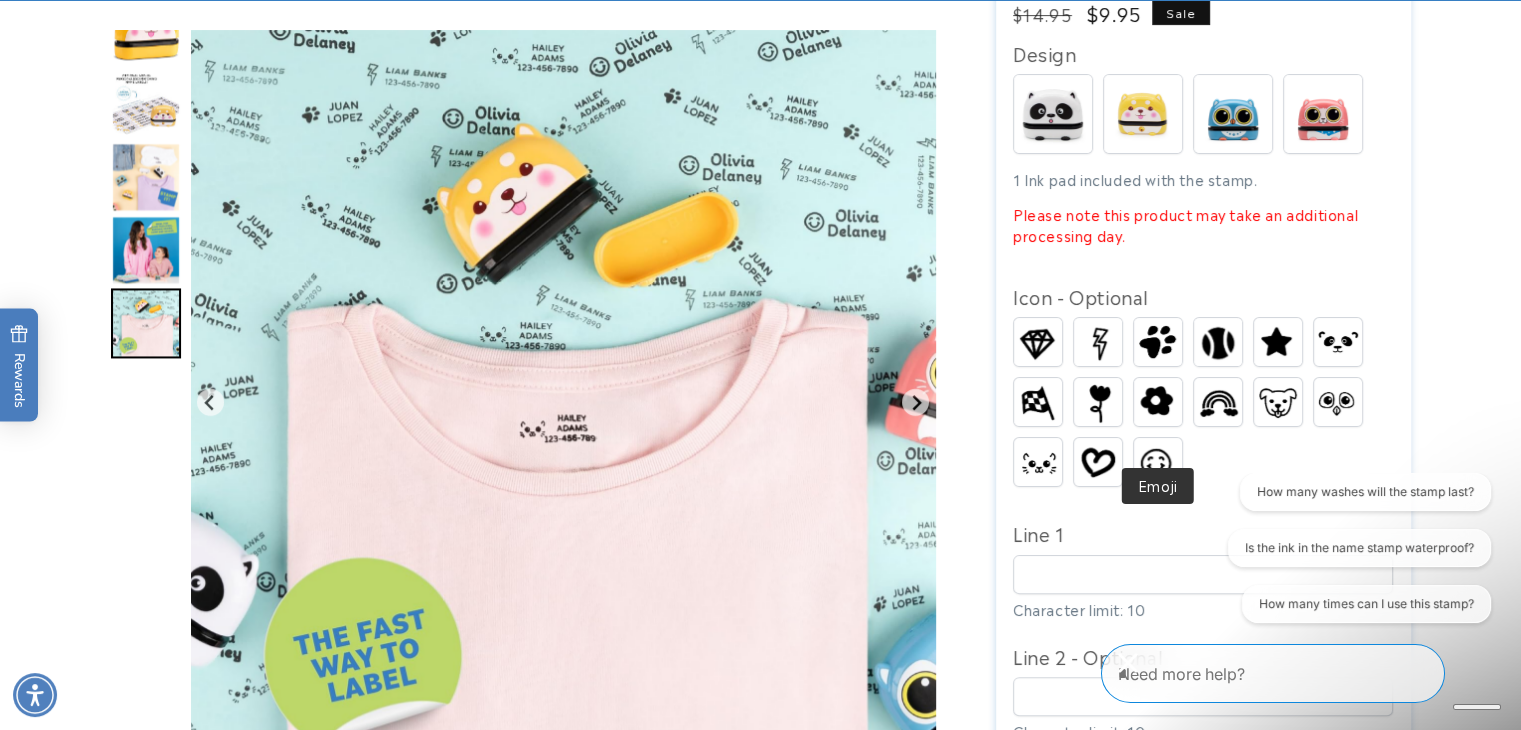 scroll, scrollTop: 600, scrollLeft: 0, axis: vertical 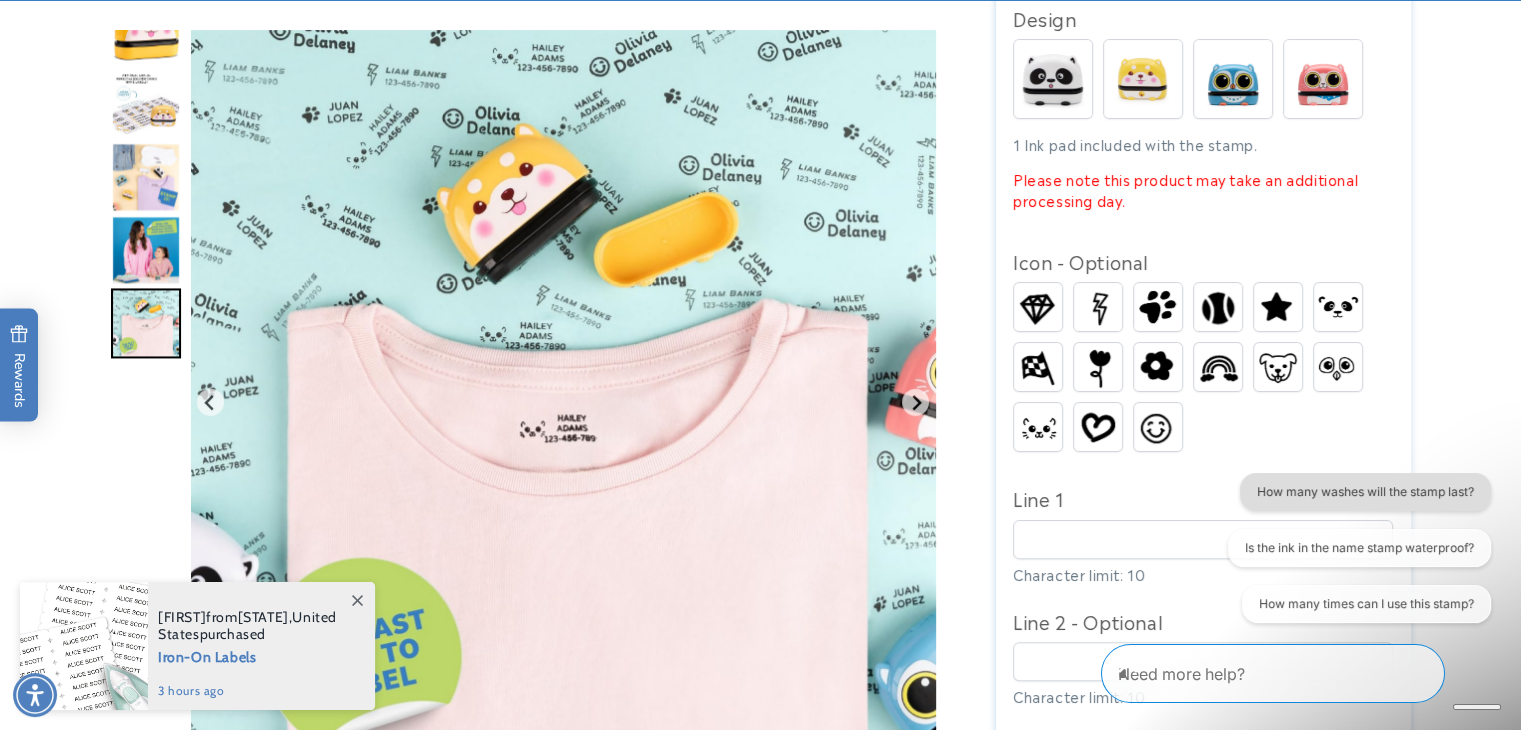click on "How many washes will the stamp last?" at bounding box center [1364, 492] 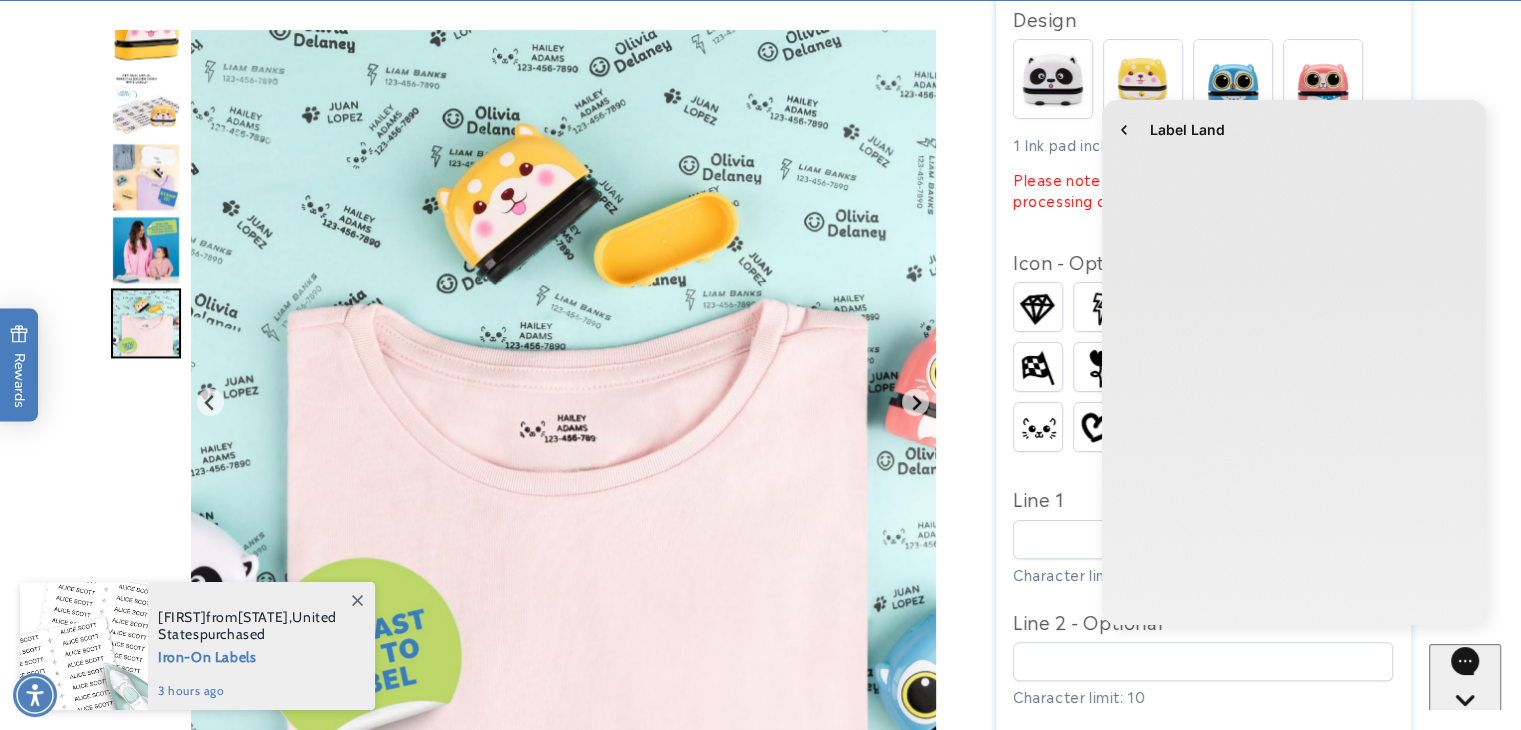 scroll, scrollTop: 0, scrollLeft: 0, axis: both 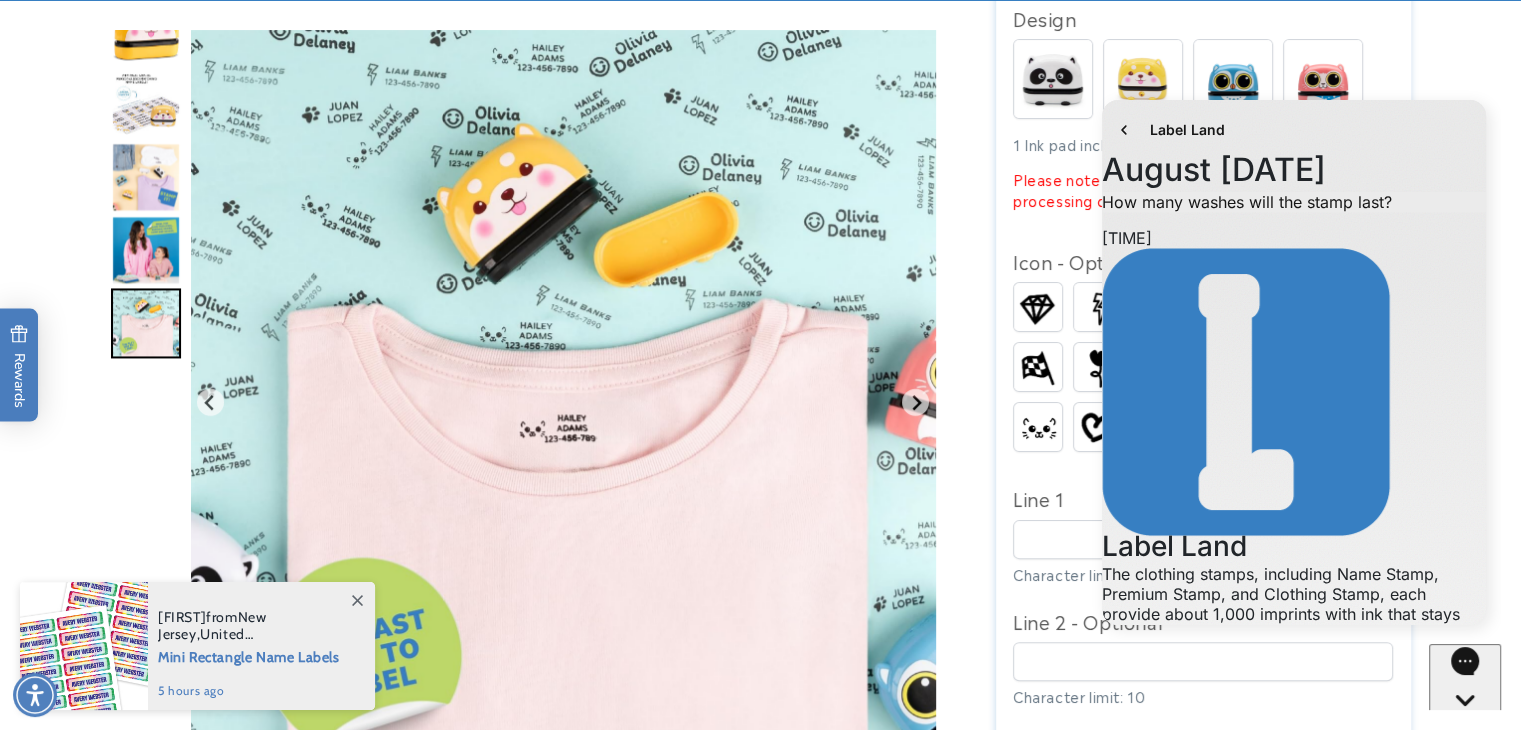 click at bounding box center [760, 1280] 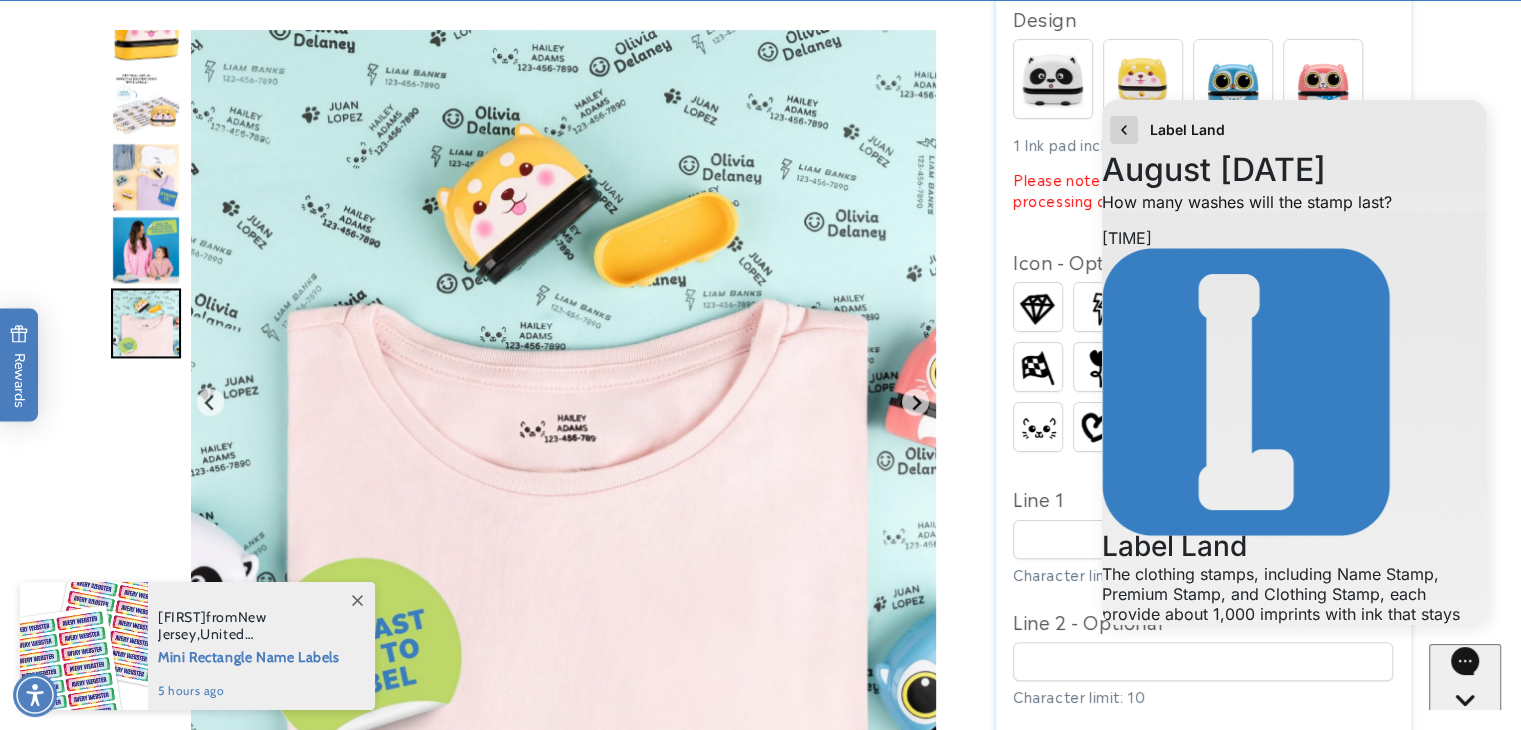 click 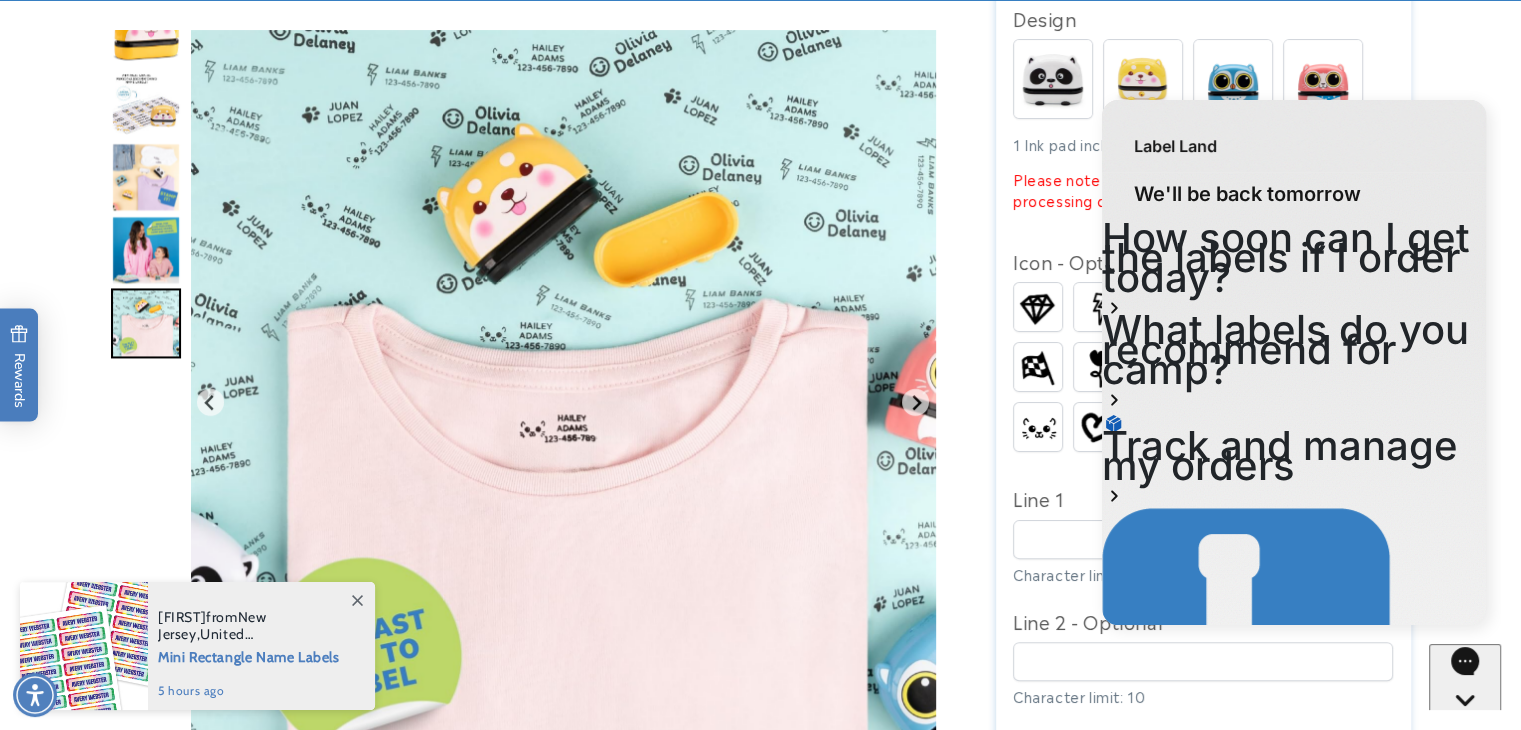 click at bounding box center [760, 1280] 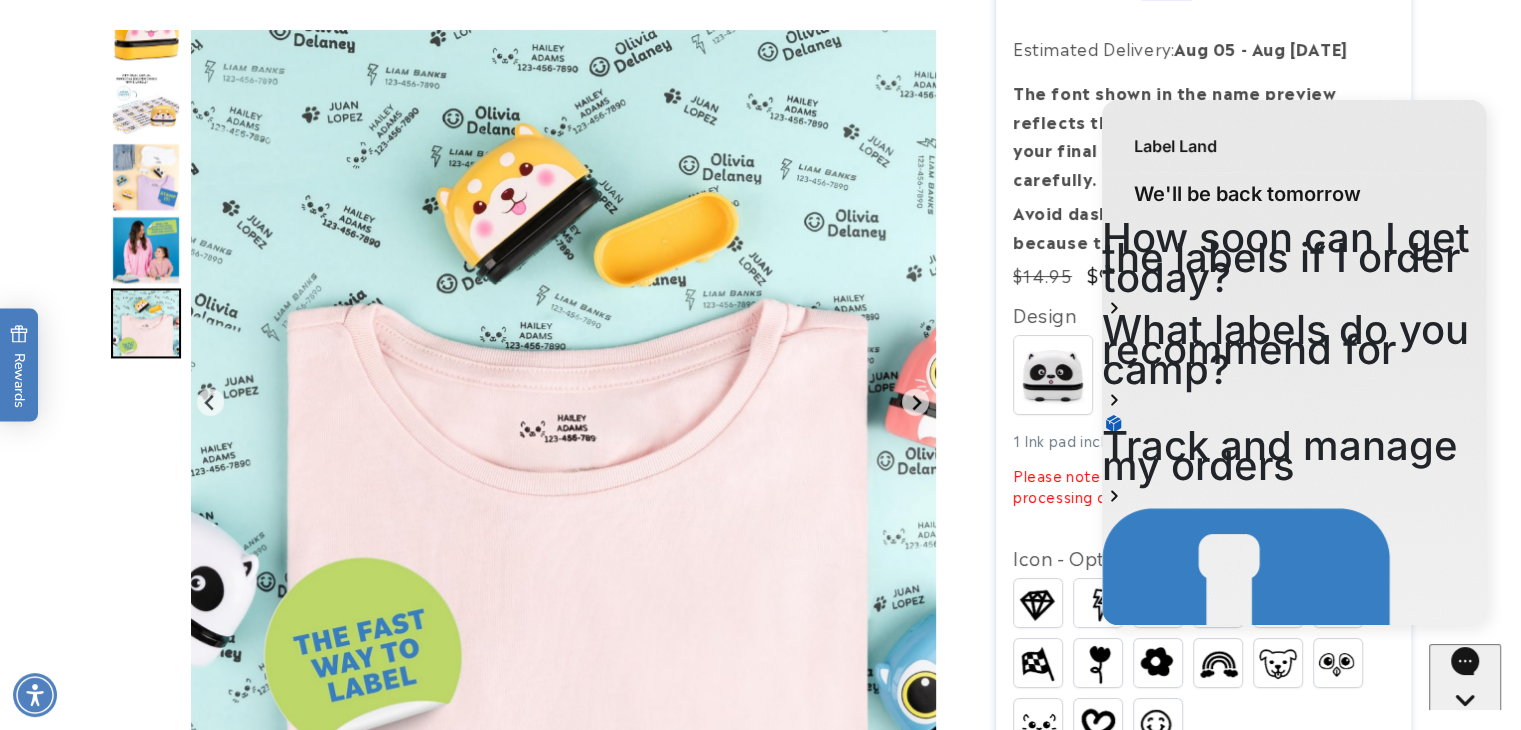 scroll, scrollTop: 0, scrollLeft: 0, axis: both 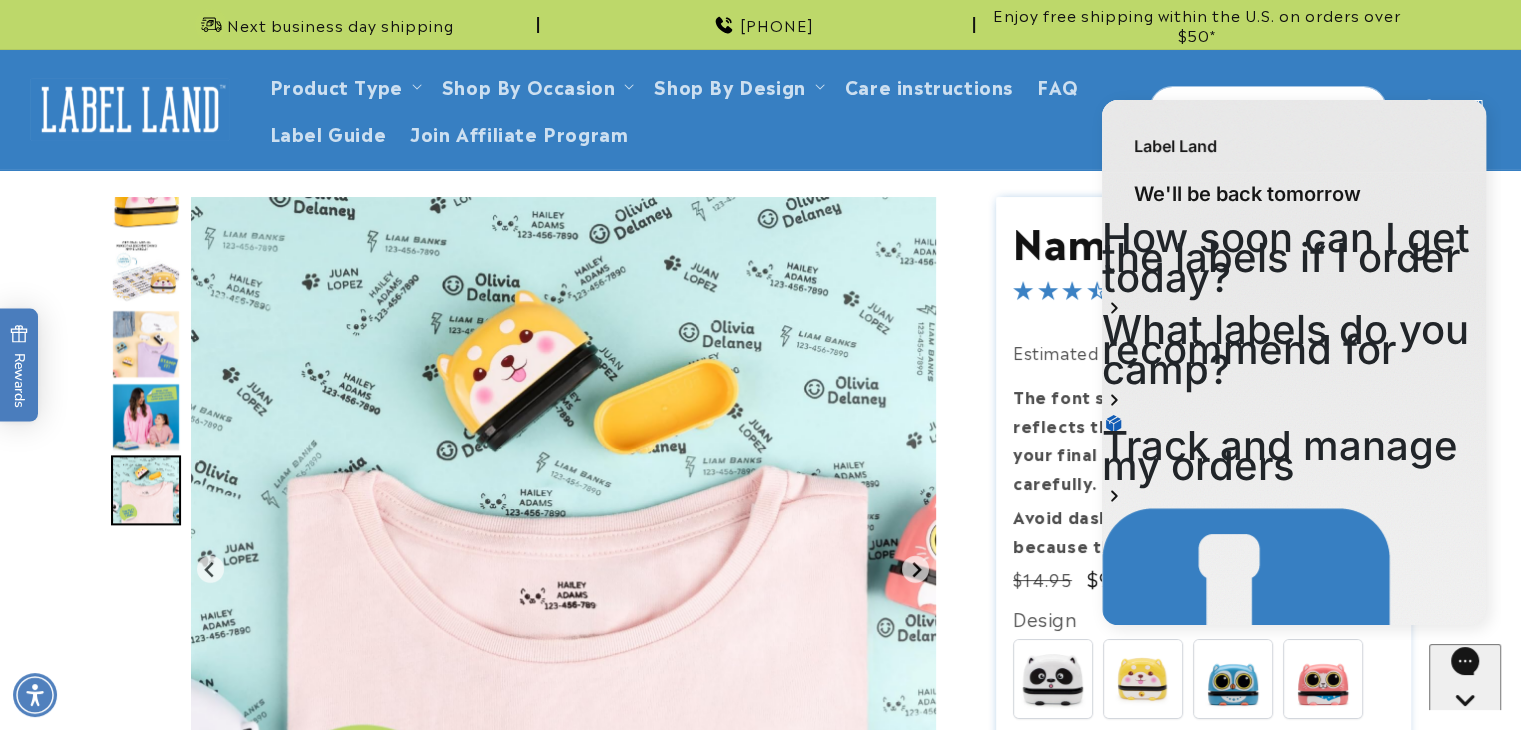 click on "Product Type
Clothing Labels
Clothing Stamps
Logo Decals
Multi-Use Labels
Seniors
Value Packs
School Supply Kit
Shop By Occasion
Camp
Daycare
School
Seniors
Household
FAQ" at bounding box center [694, 109] 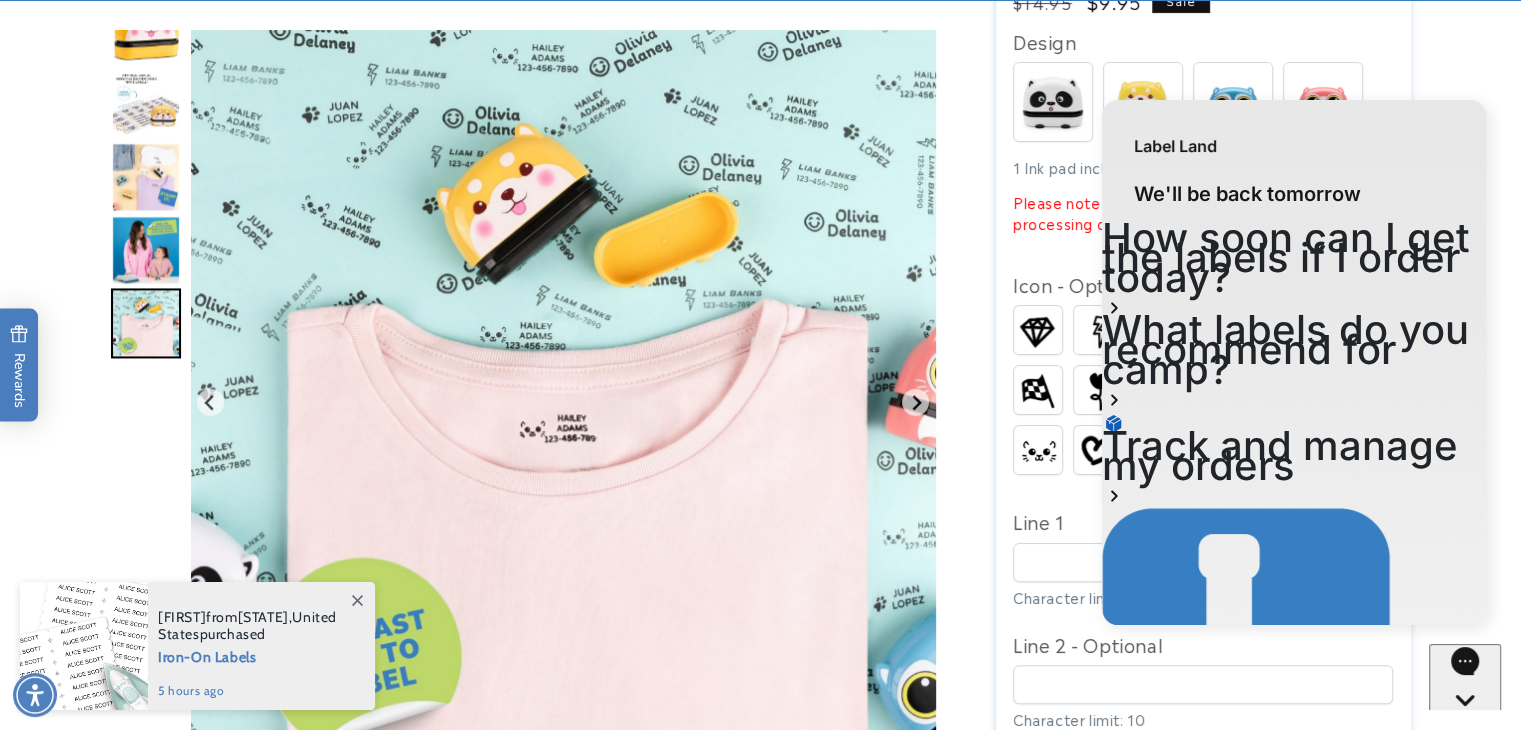 scroll, scrollTop: 600, scrollLeft: 0, axis: vertical 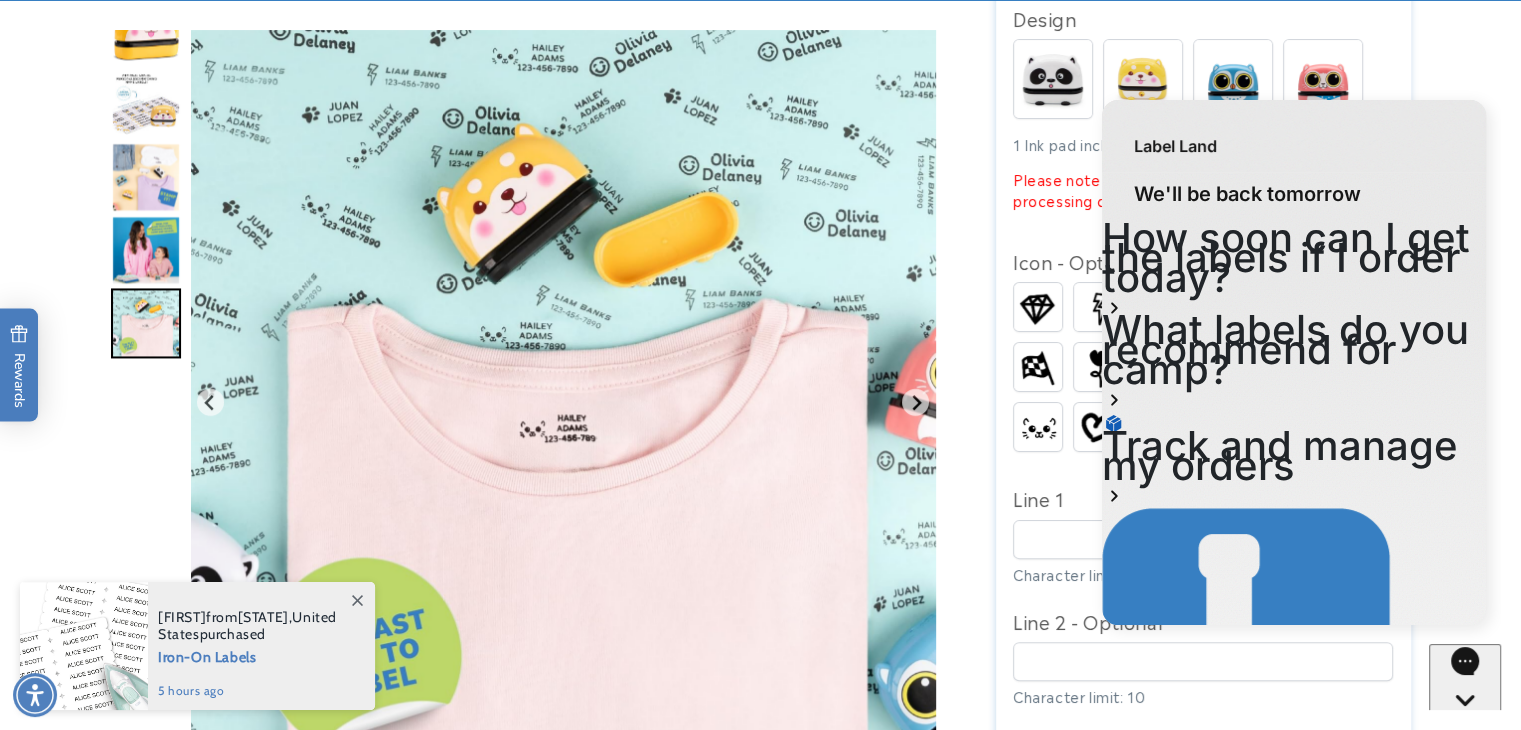 click on "Label Land" at bounding box center [1294, 806] 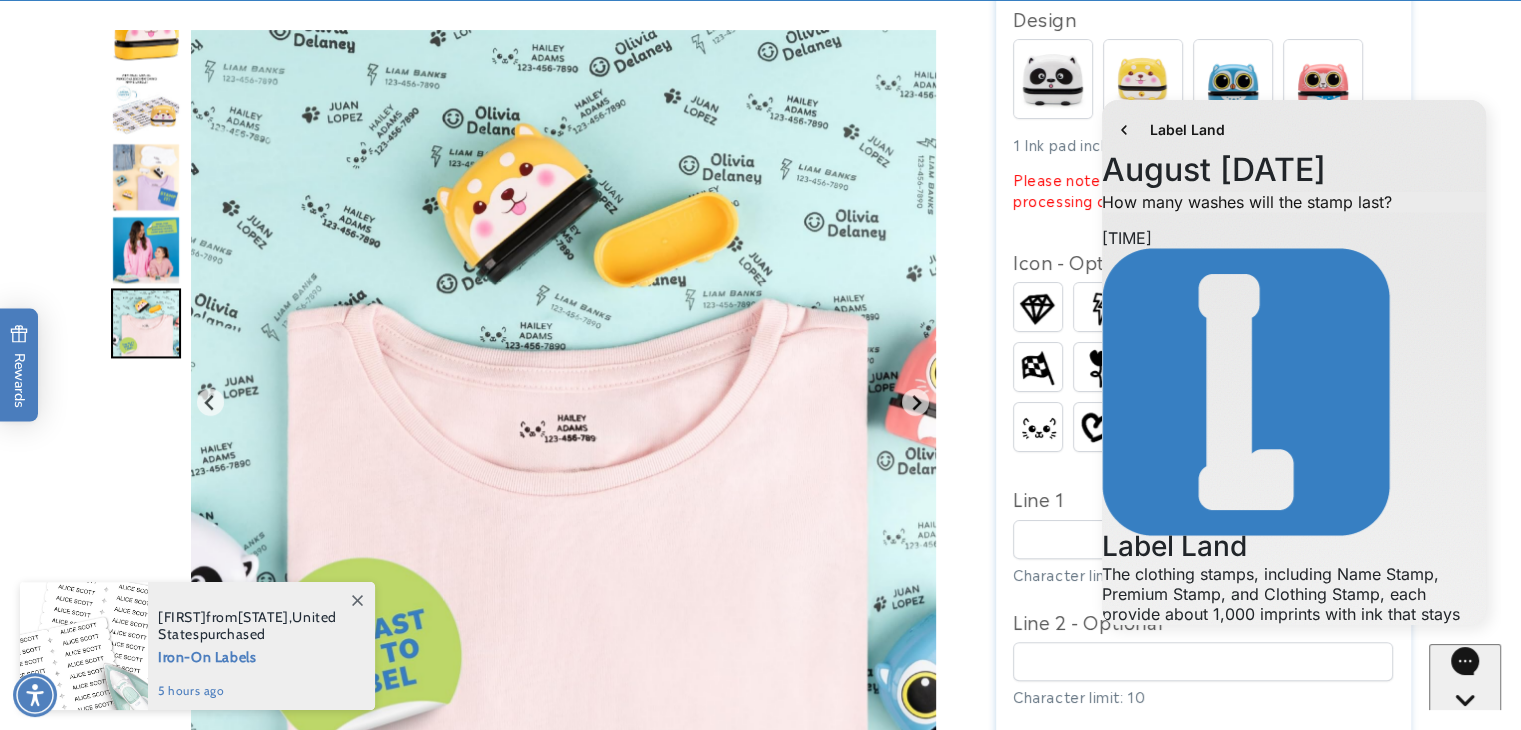 scroll, scrollTop: 403, scrollLeft: 0, axis: vertical 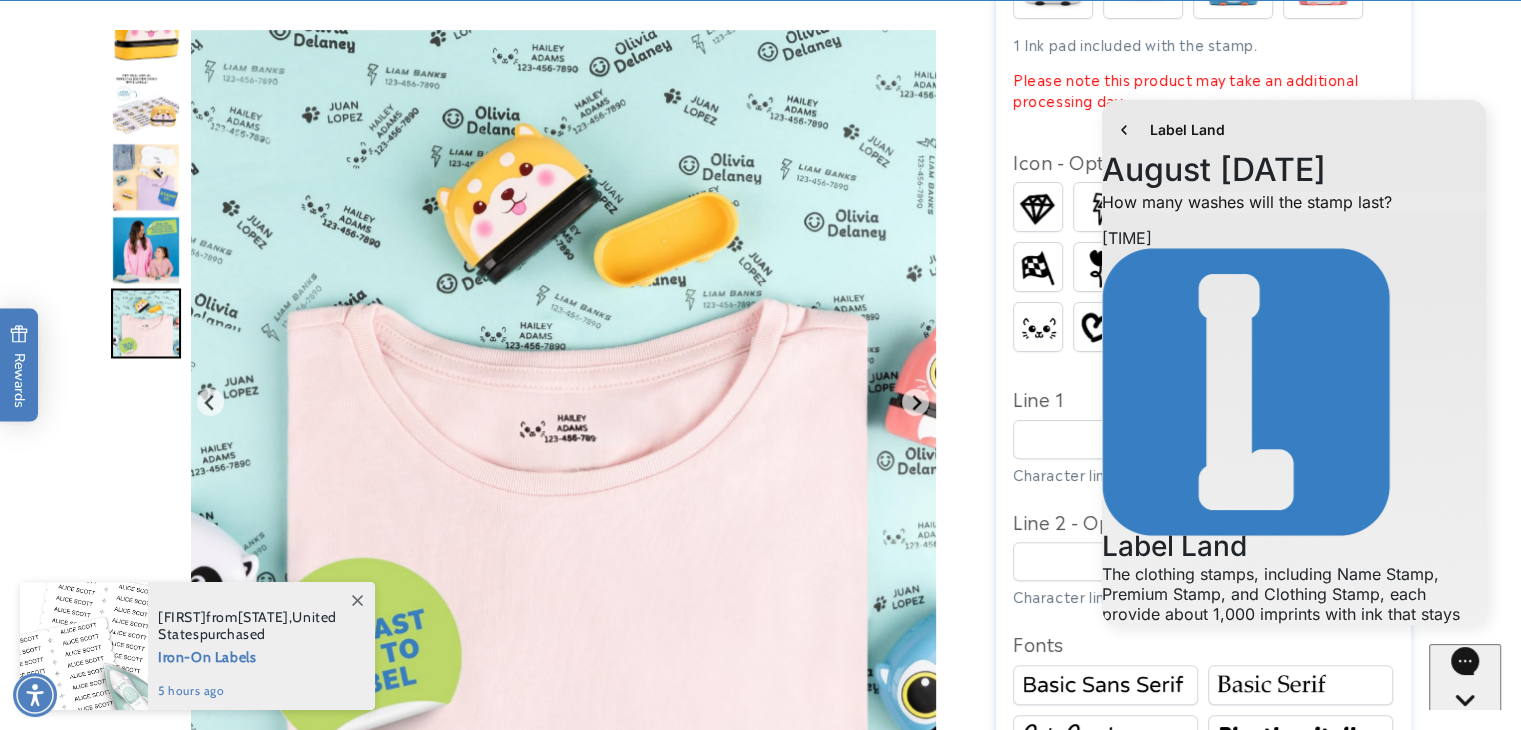 click at bounding box center [760, 1180] 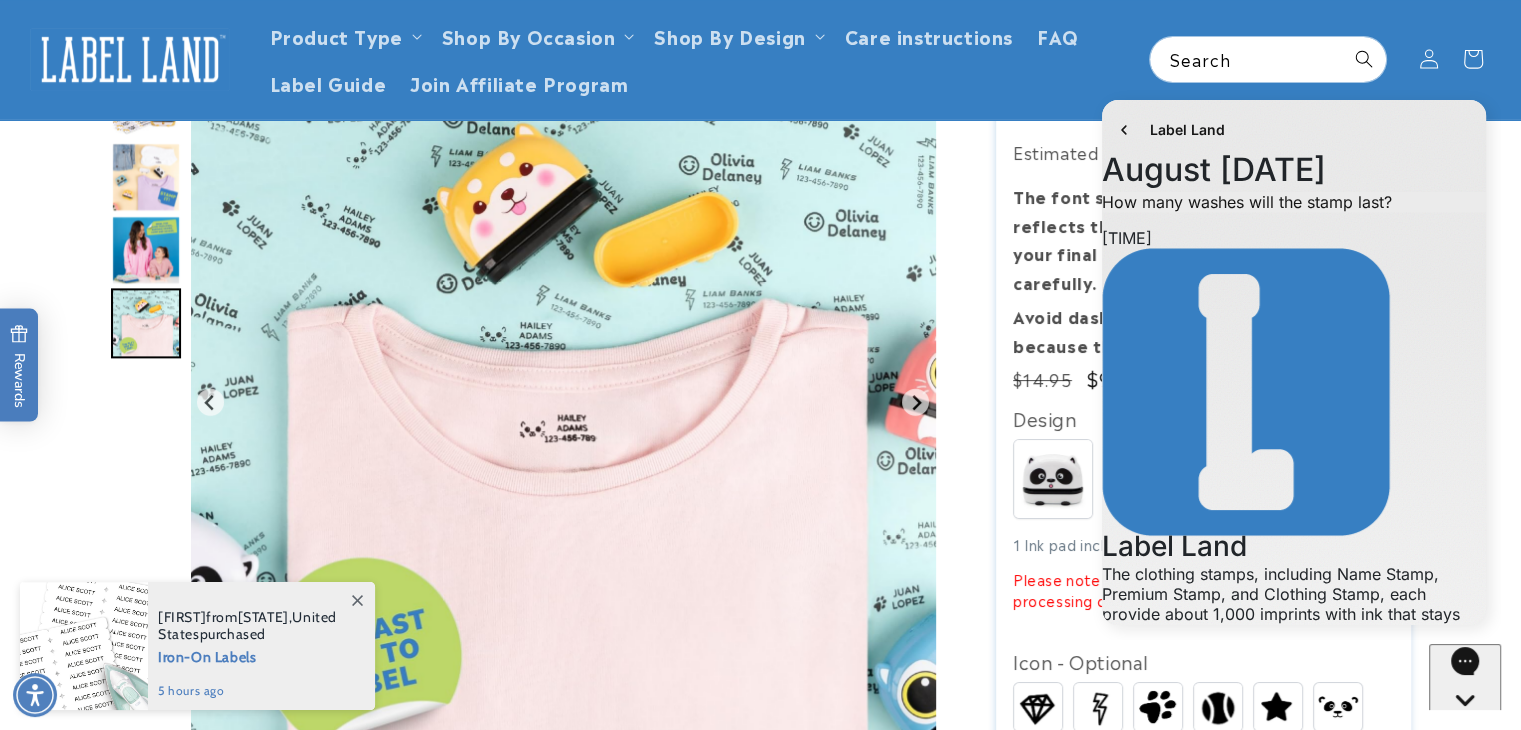 scroll, scrollTop: 200, scrollLeft: 0, axis: vertical 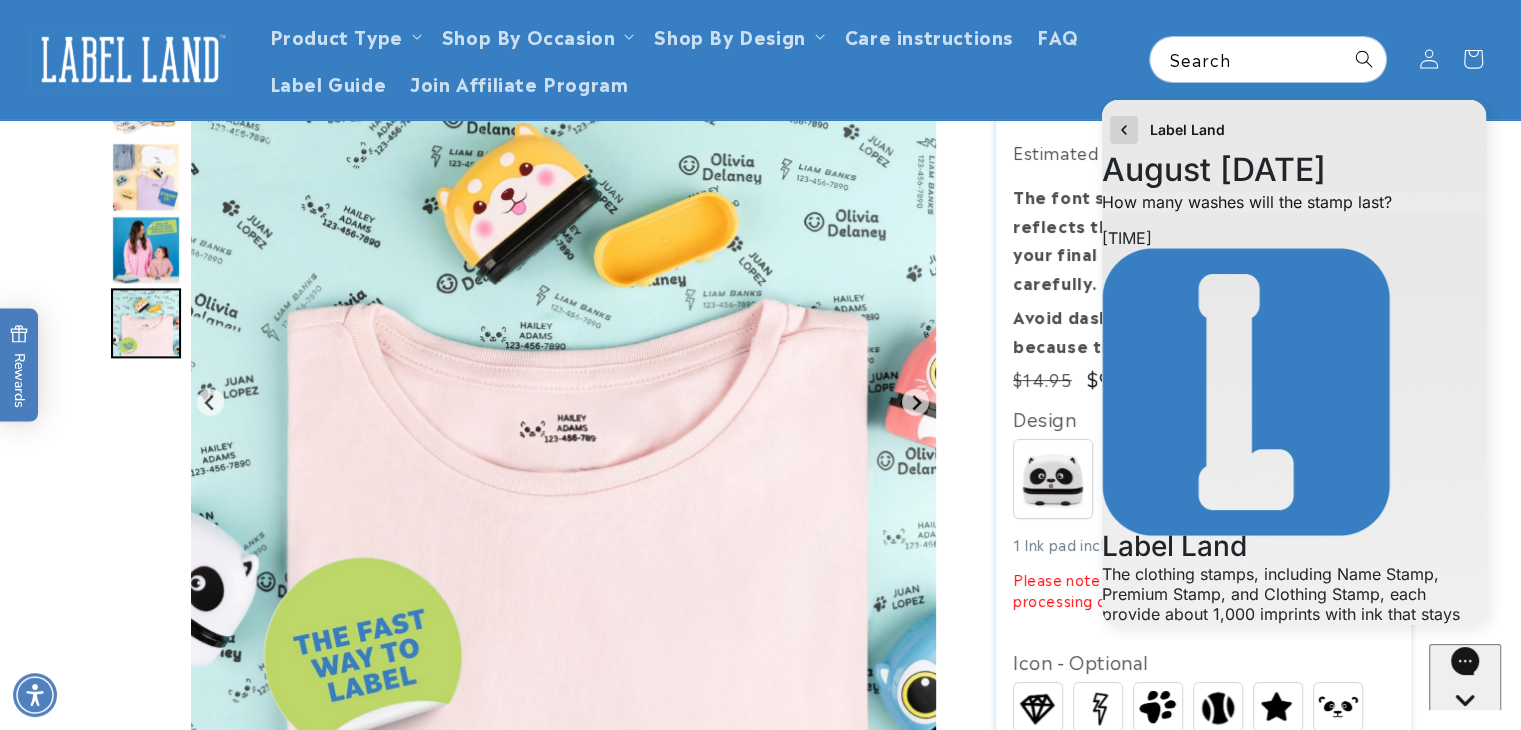 click 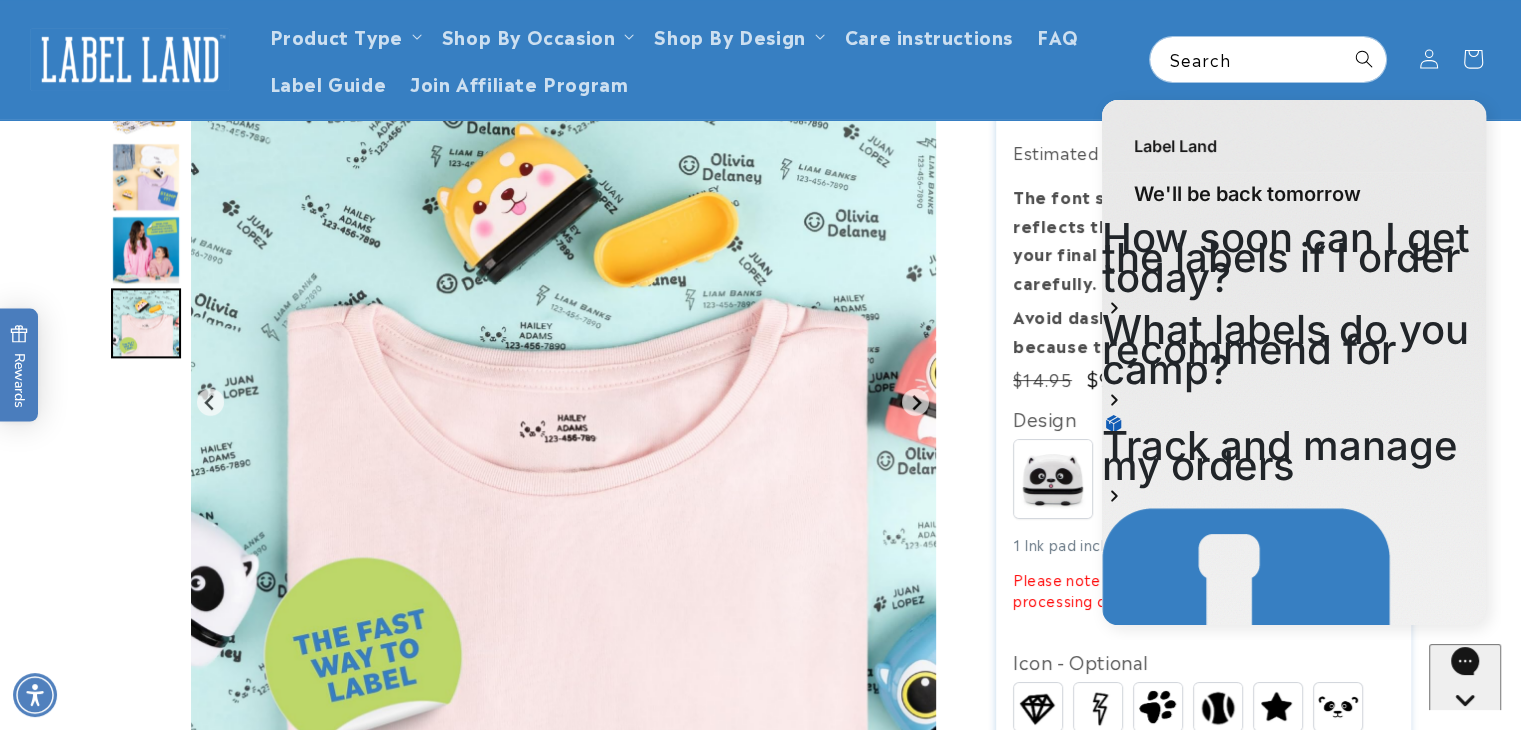 scroll, scrollTop: 52, scrollLeft: 0, axis: vertical 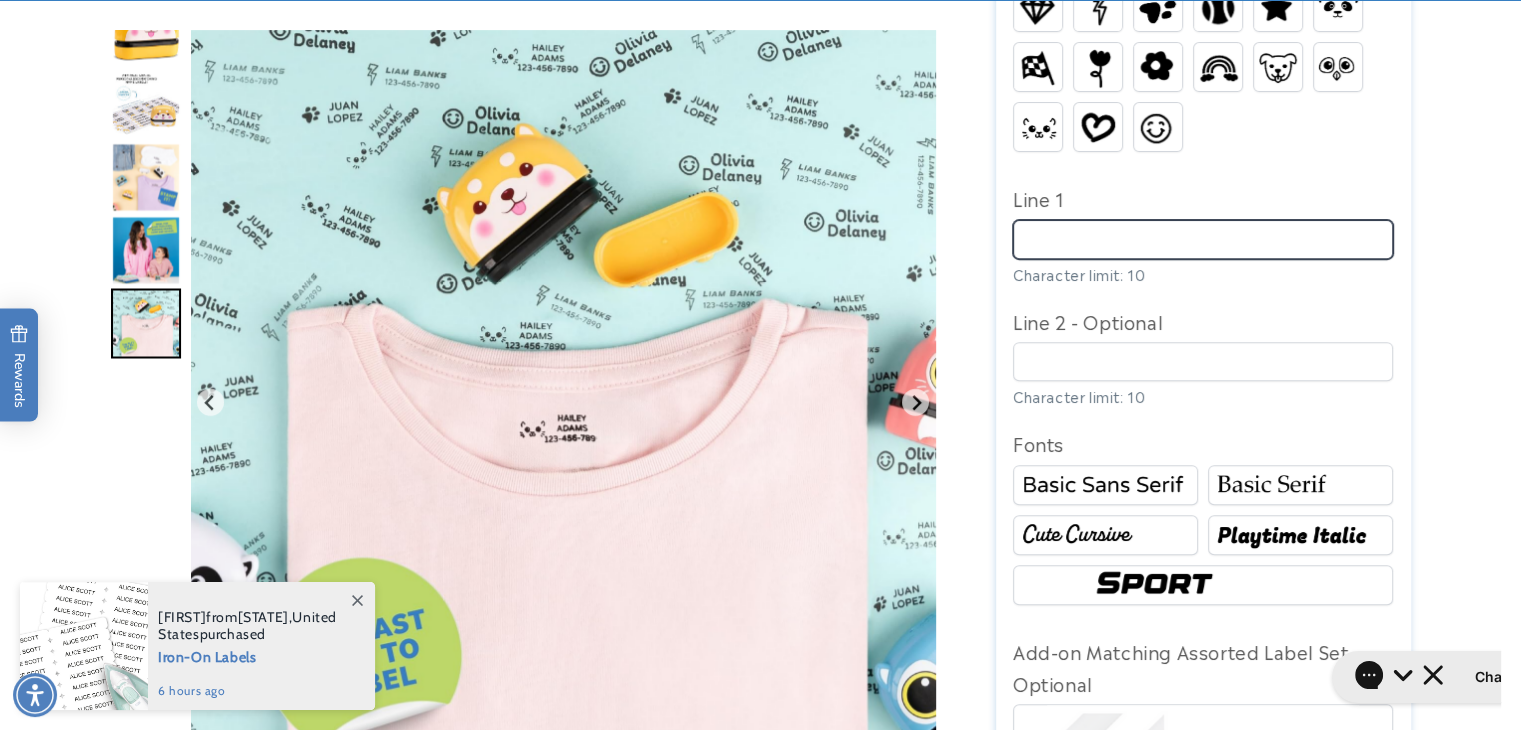 click on "Line 1" at bounding box center (1203, 239) 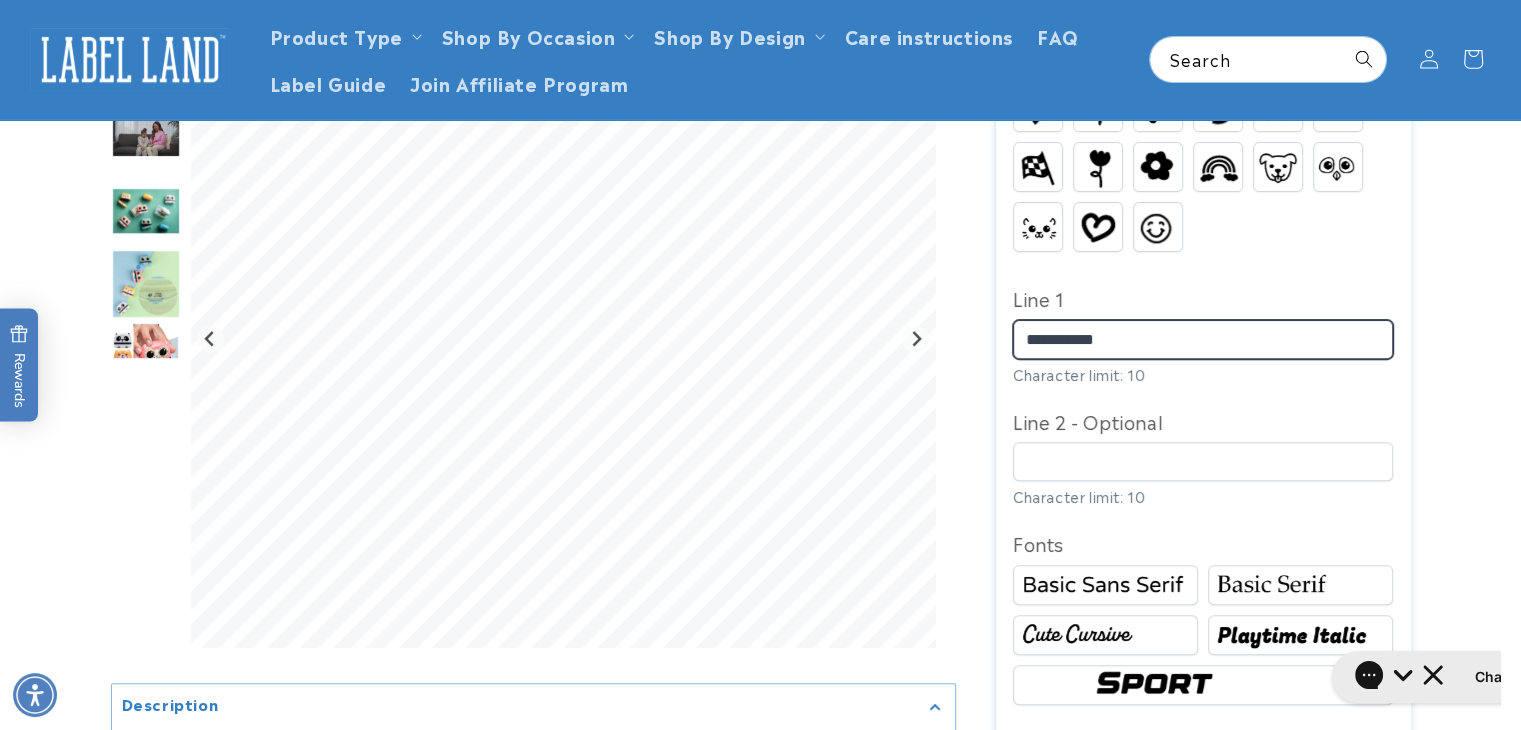 scroll, scrollTop: 700, scrollLeft: 0, axis: vertical 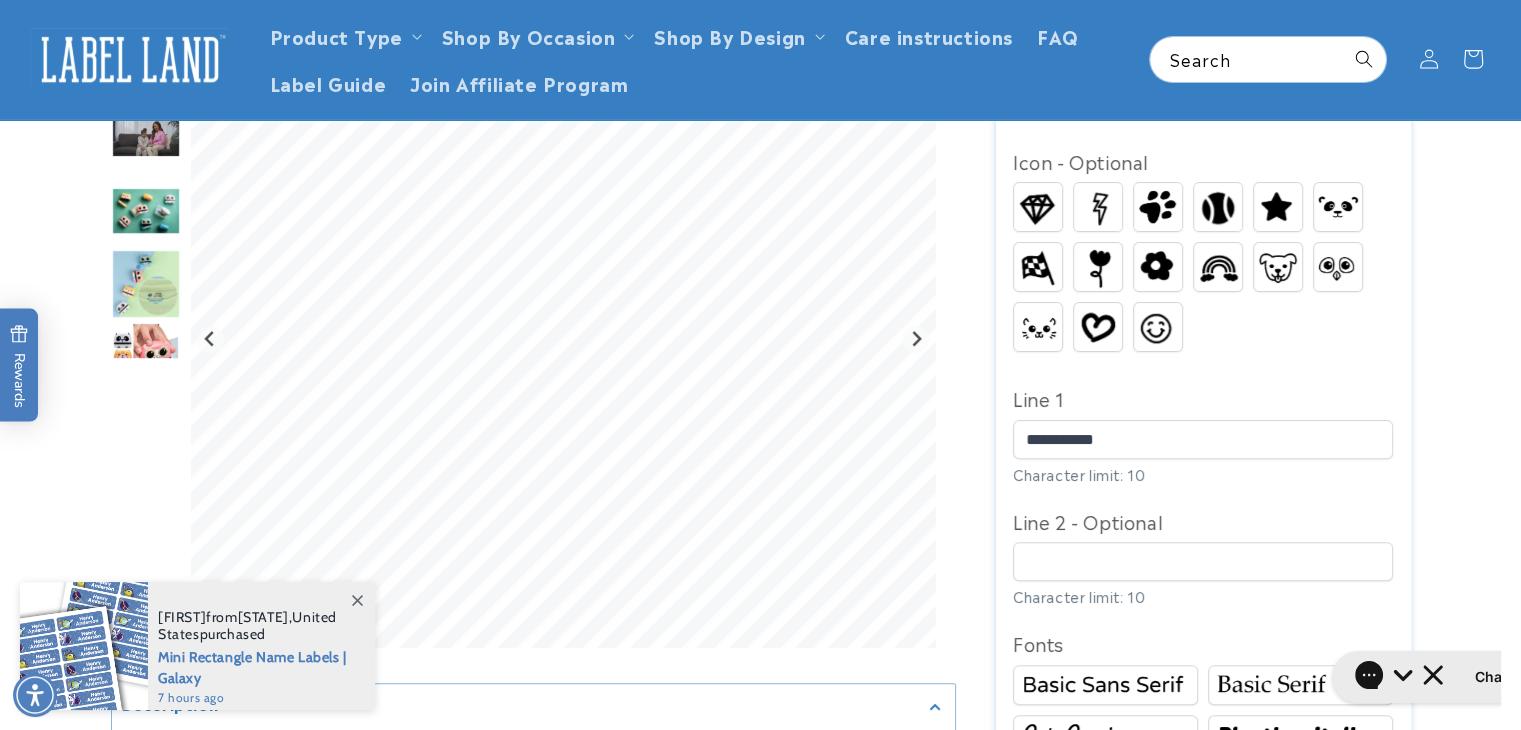 click at bounding box center (1278, 267) 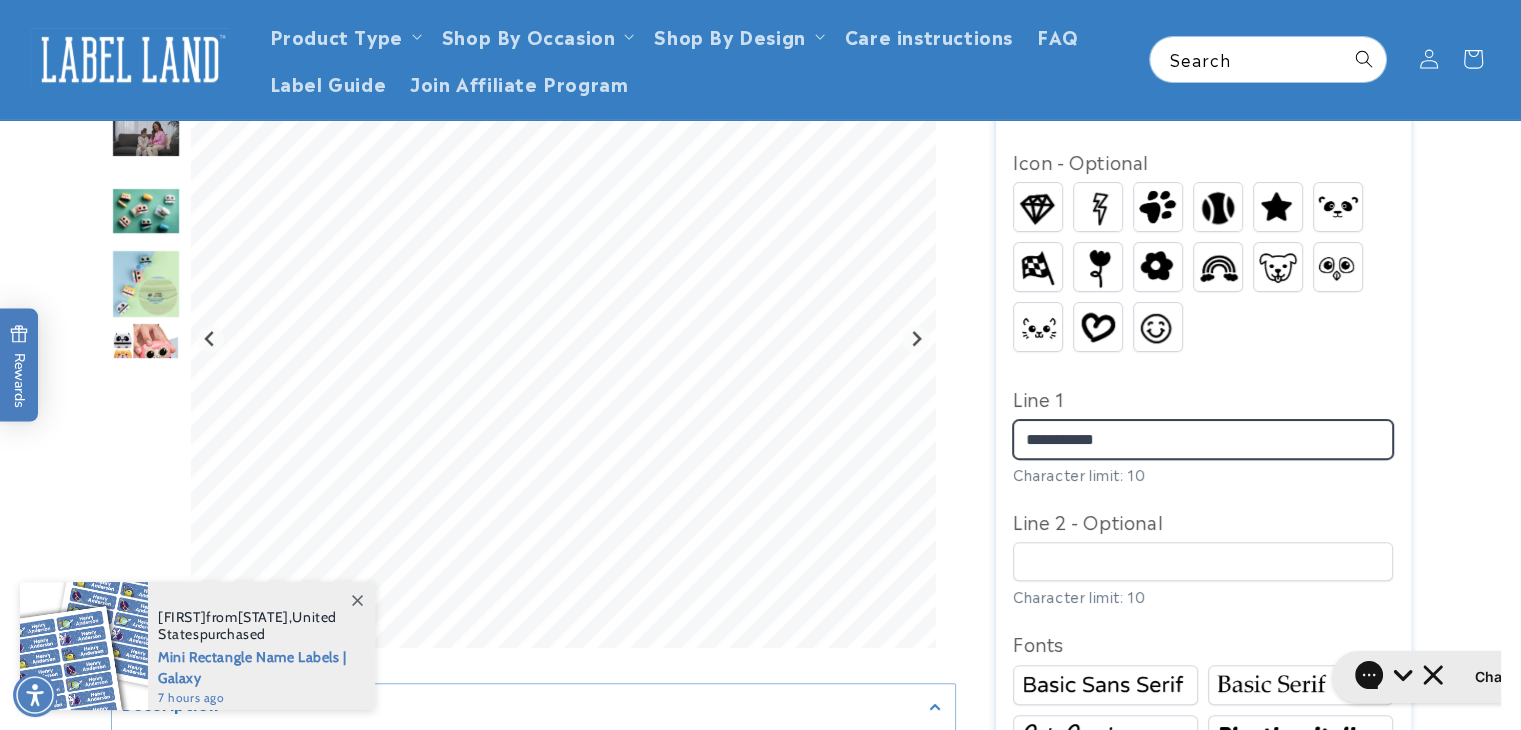 click on "**********" at bounding box center [1203, 439] 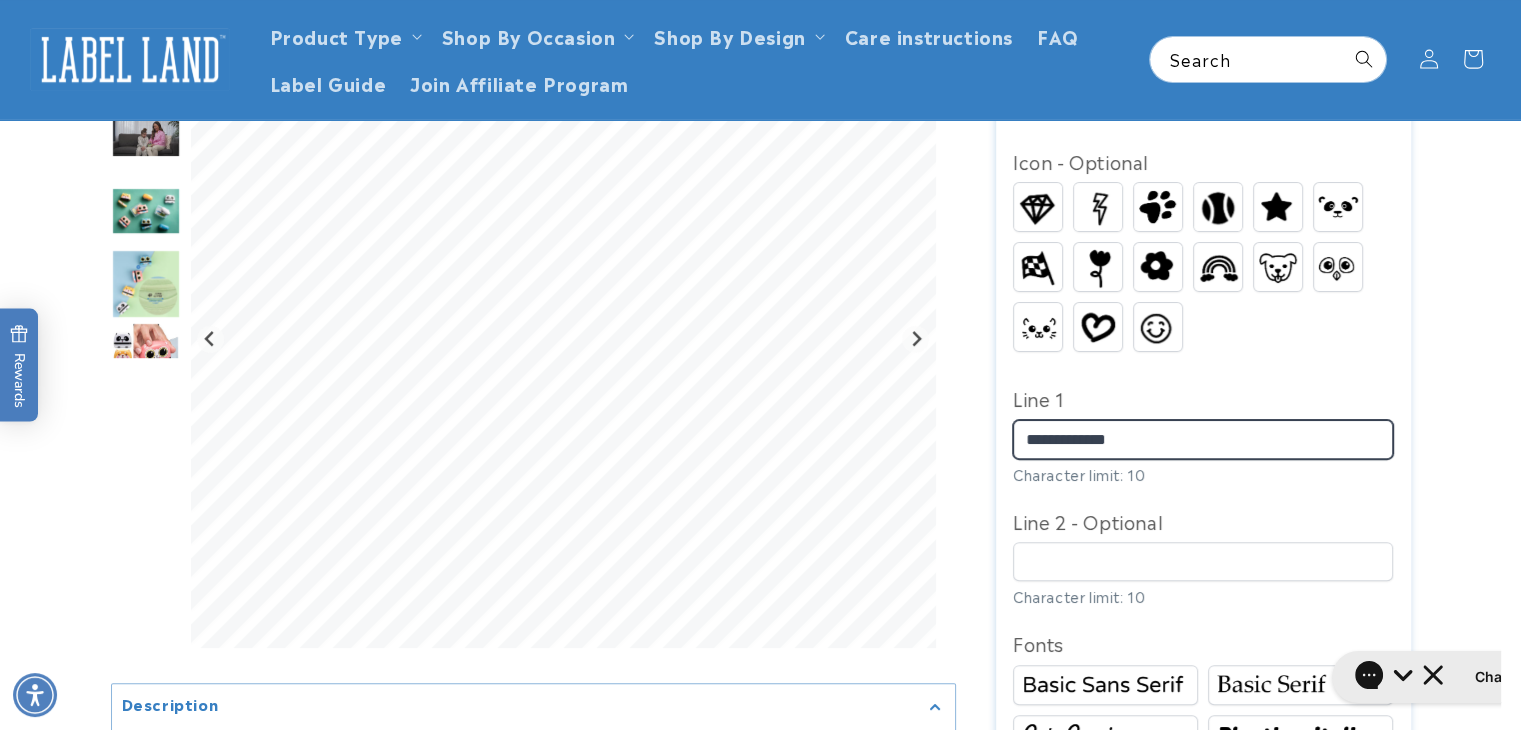 click on "**********" at bounding box center [1203, 439] 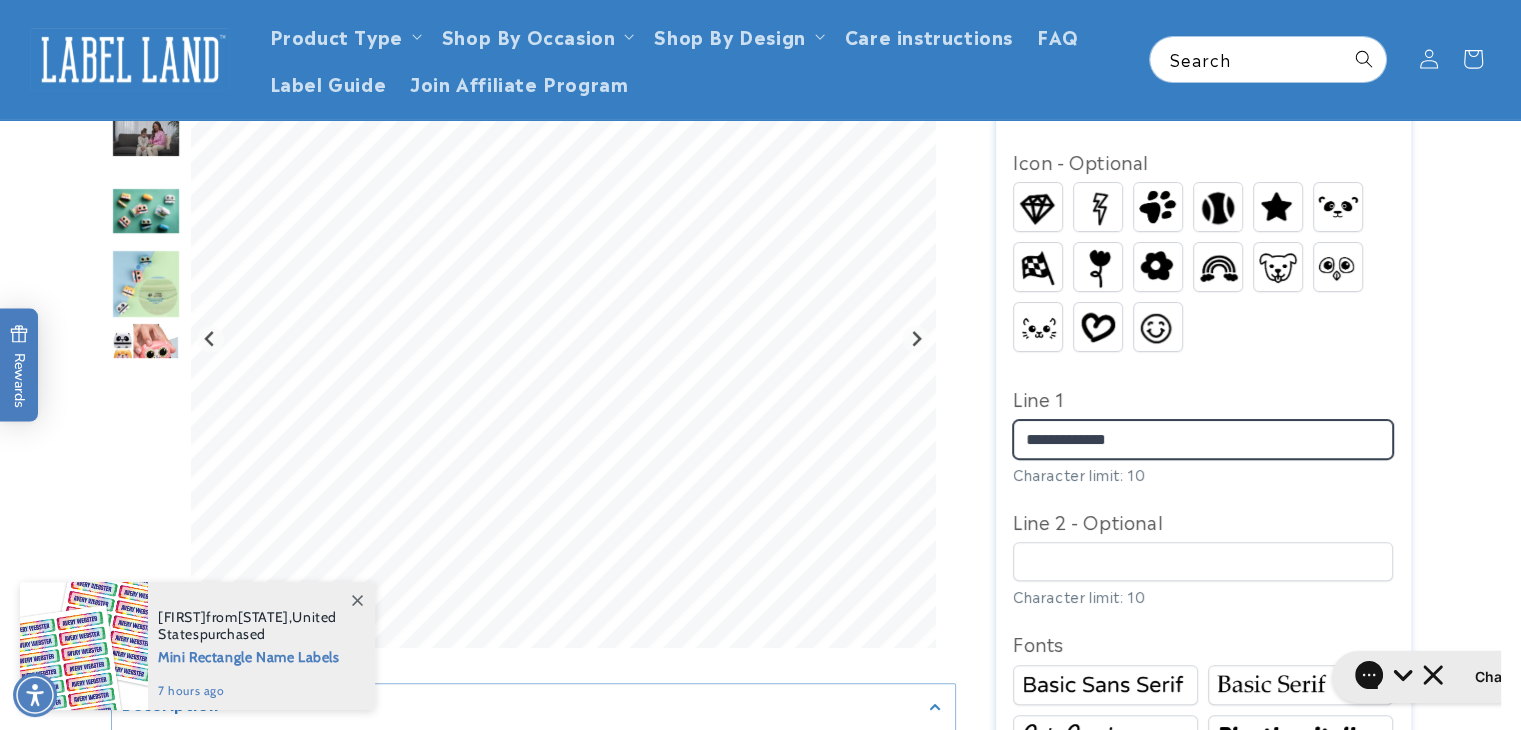 type on "**********" 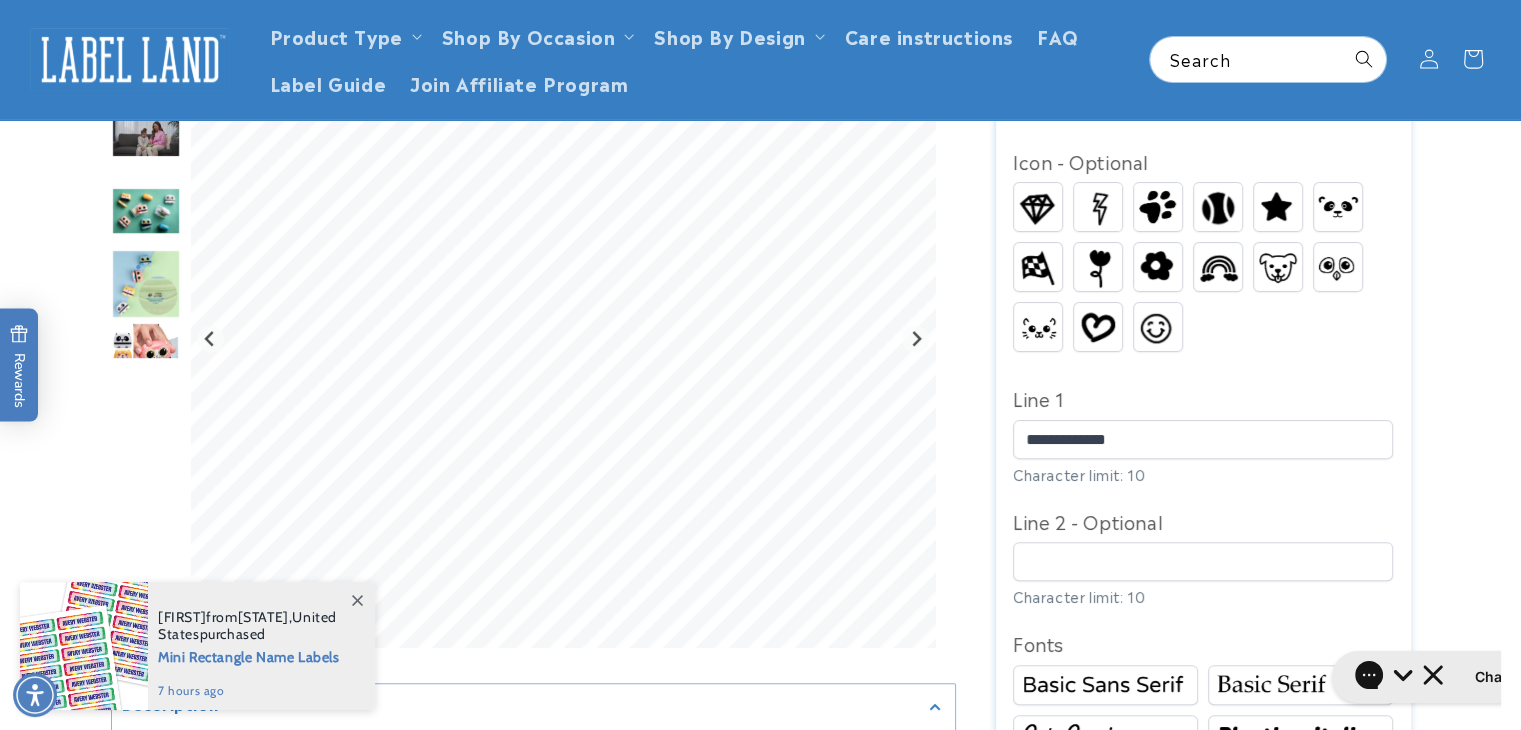 scroll, scrollTop: 600, scrollLeft: 0, axis: vertical 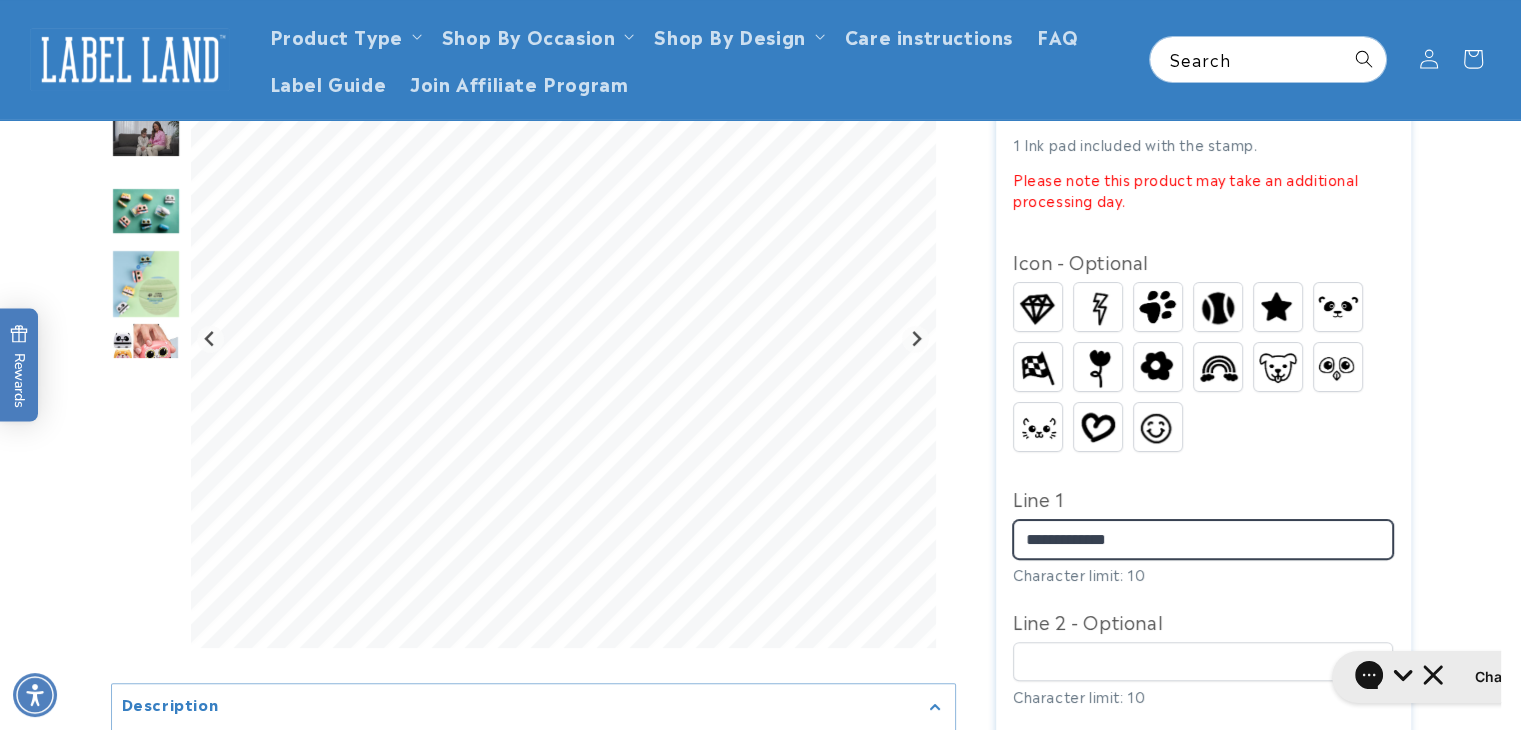 click on "**********" at bounding box center [1203, 539] 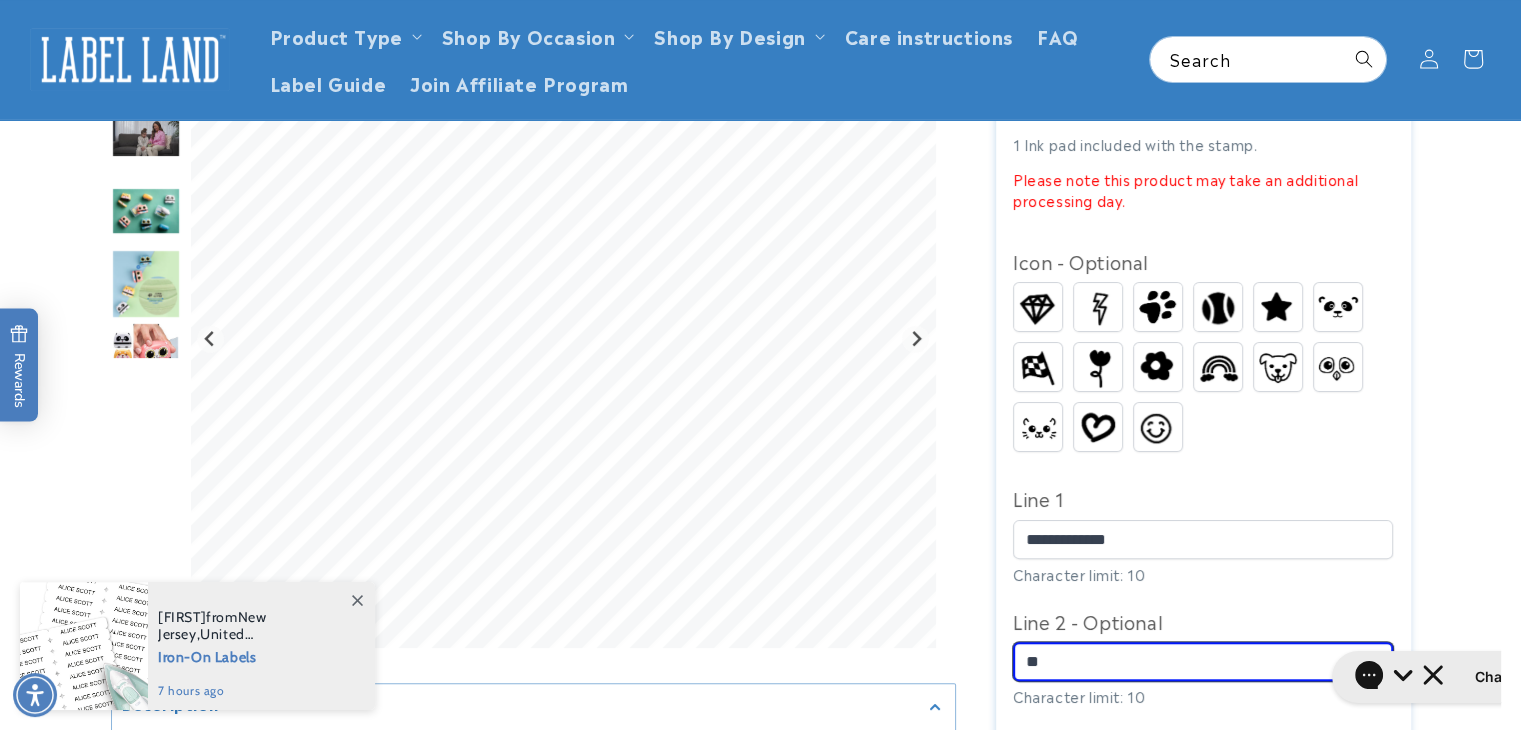 type on "*" 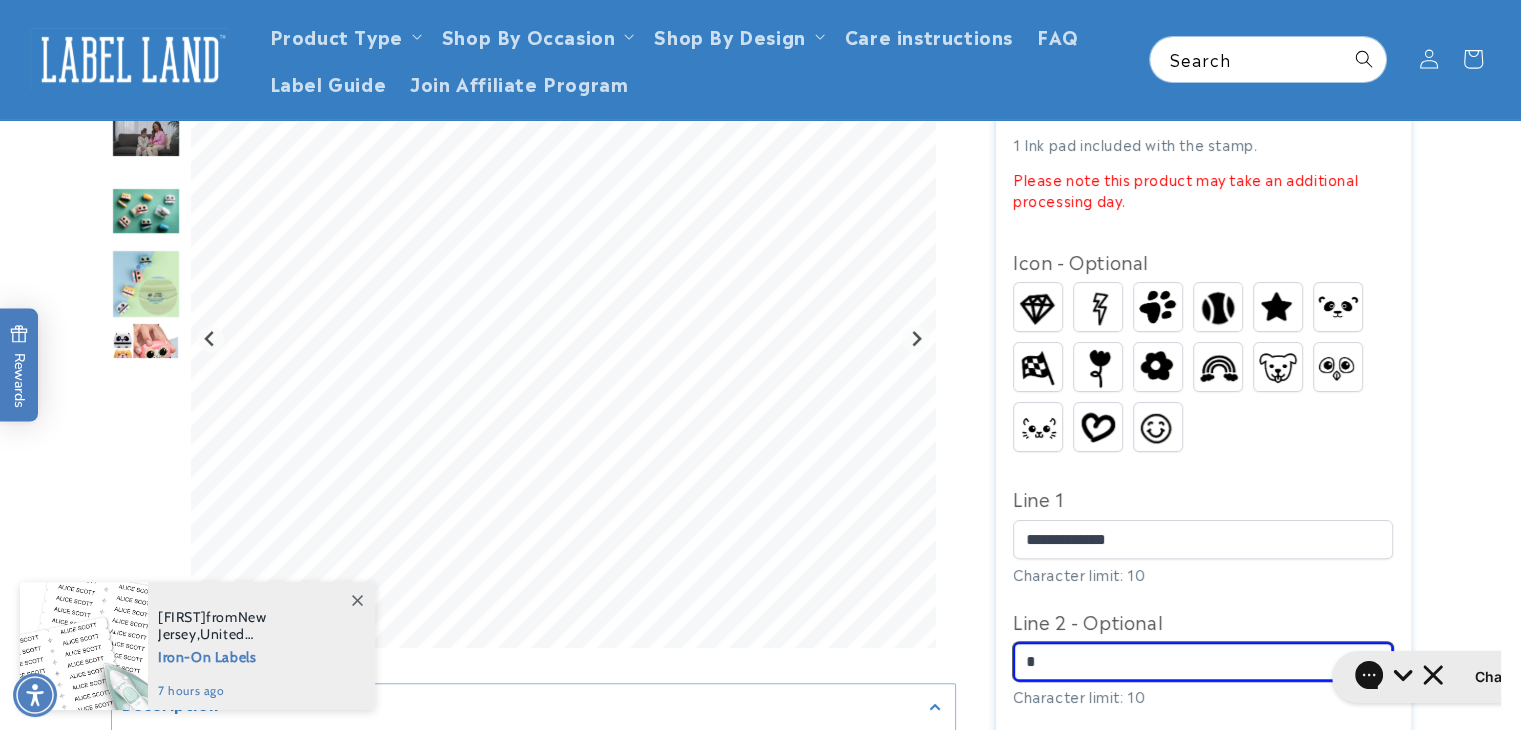 type 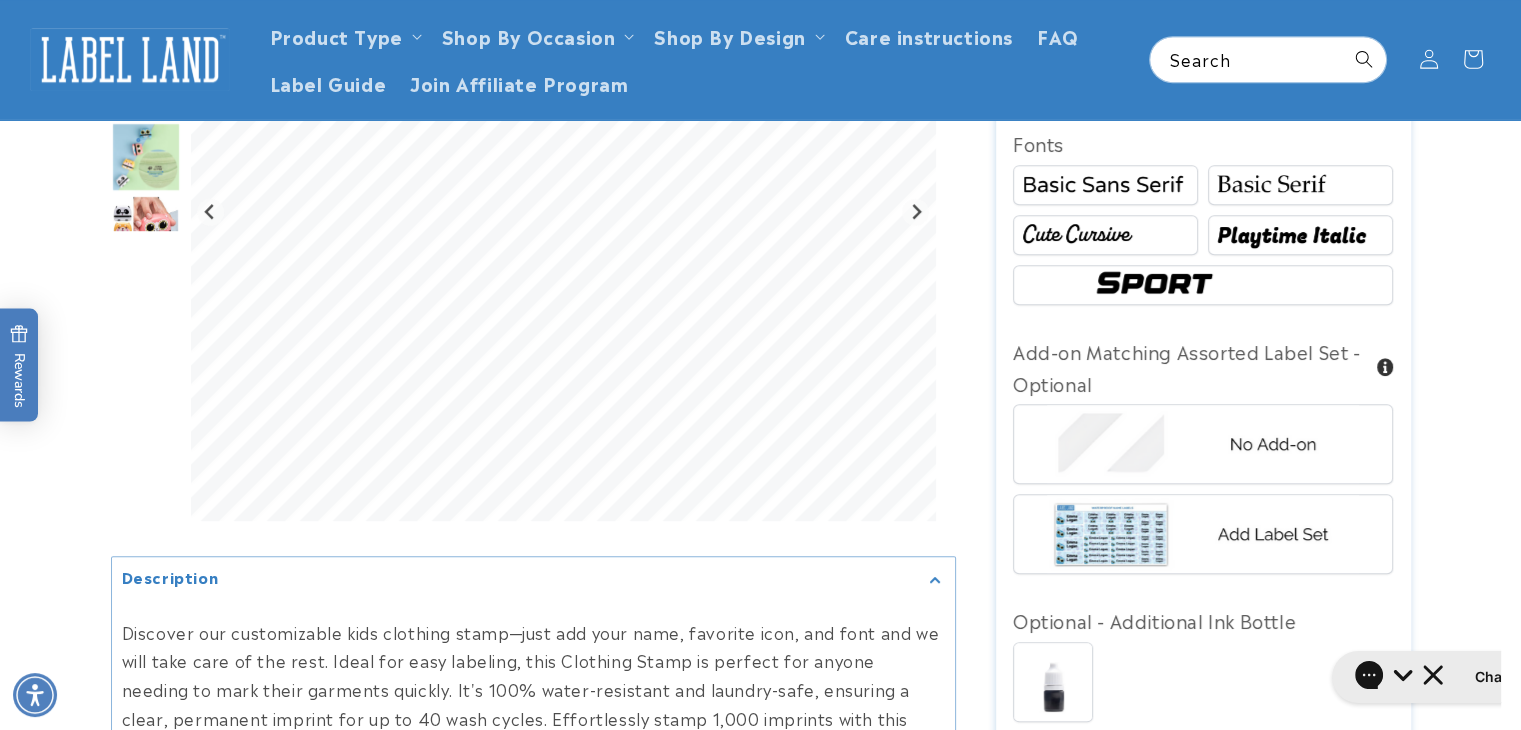 scroll, scrollTop: 1000, scrollLeft: 0, axis: vertical 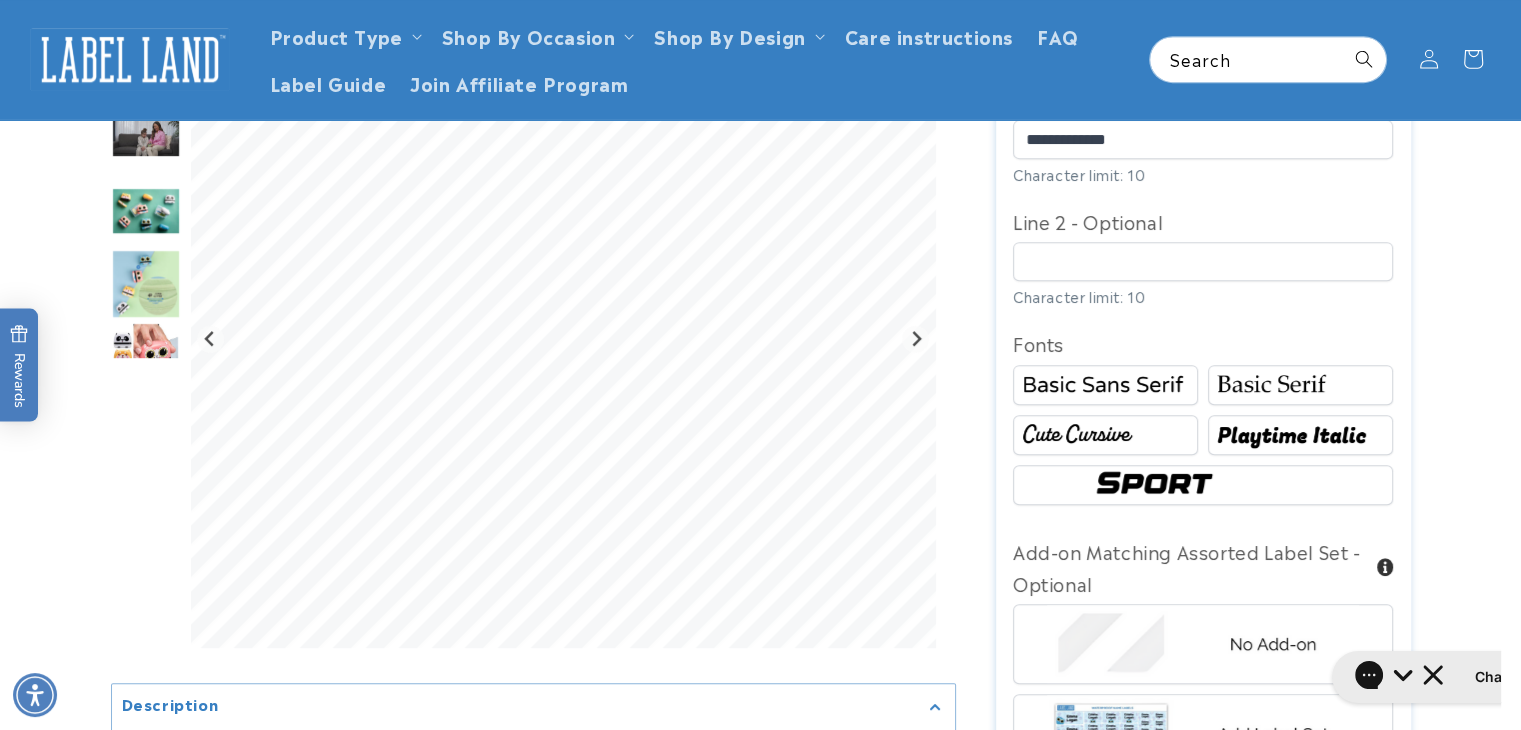 click at bounding box center (1300, 385) 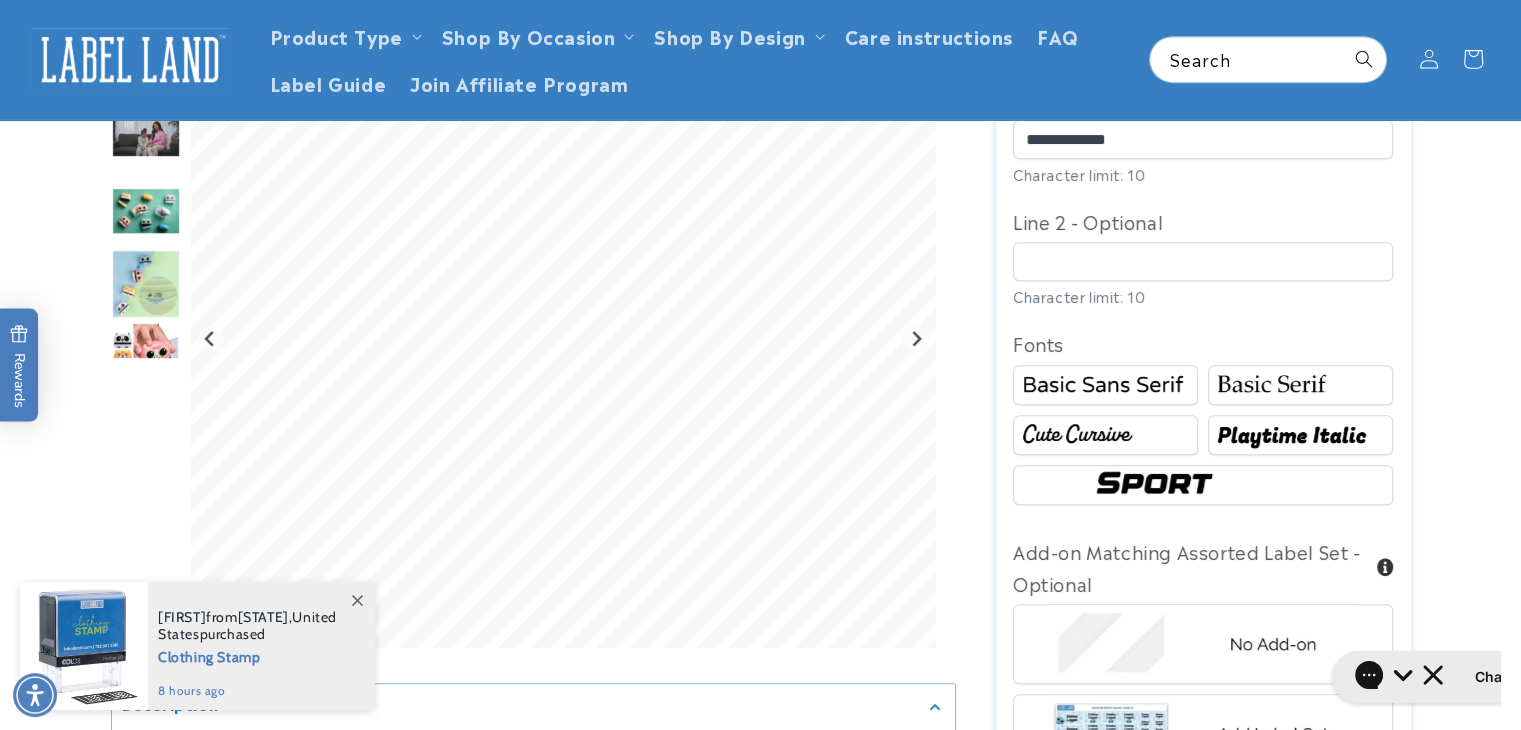 click at bounding box center [1300, 435] 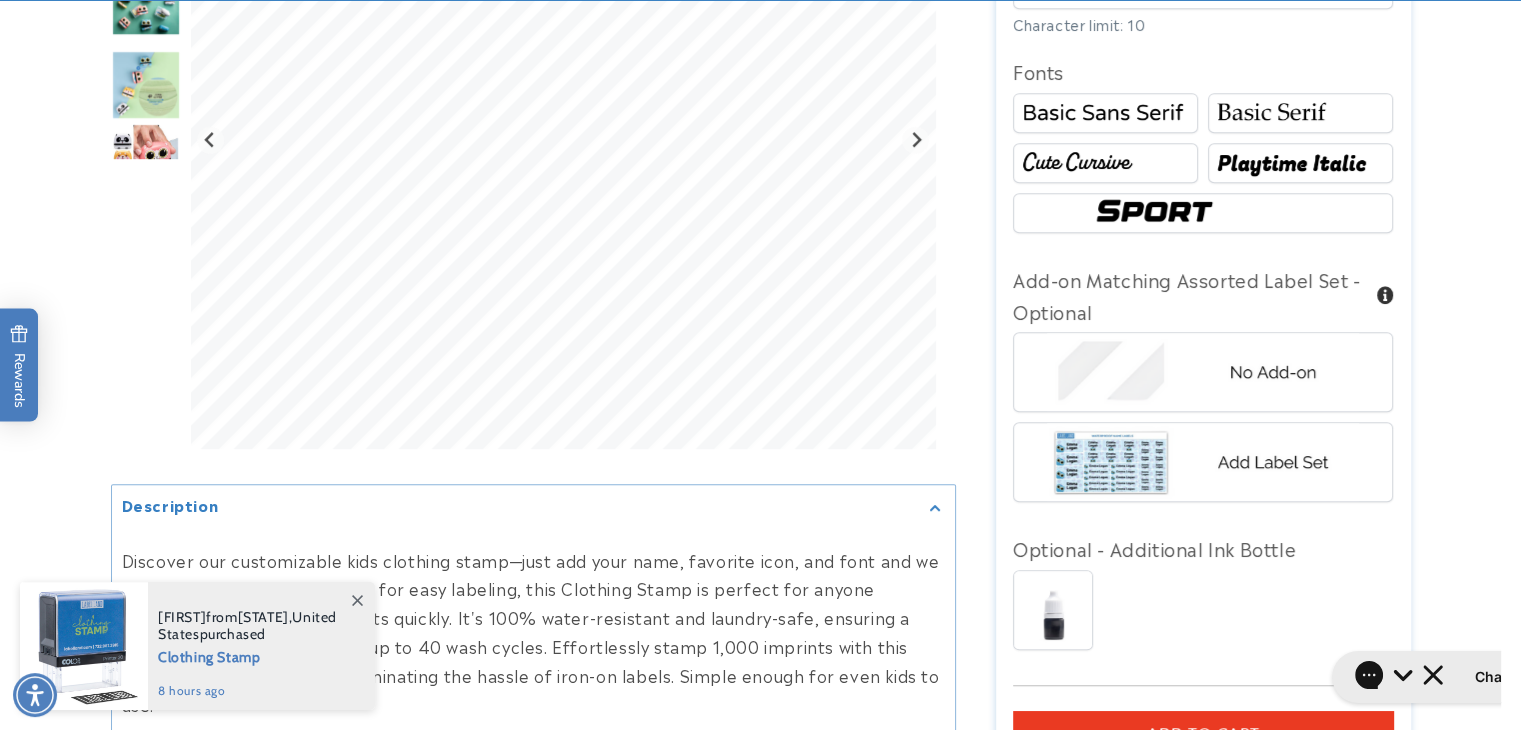 scroll, scrollTop: 1300, scrollLeft: 0, axis: vertical 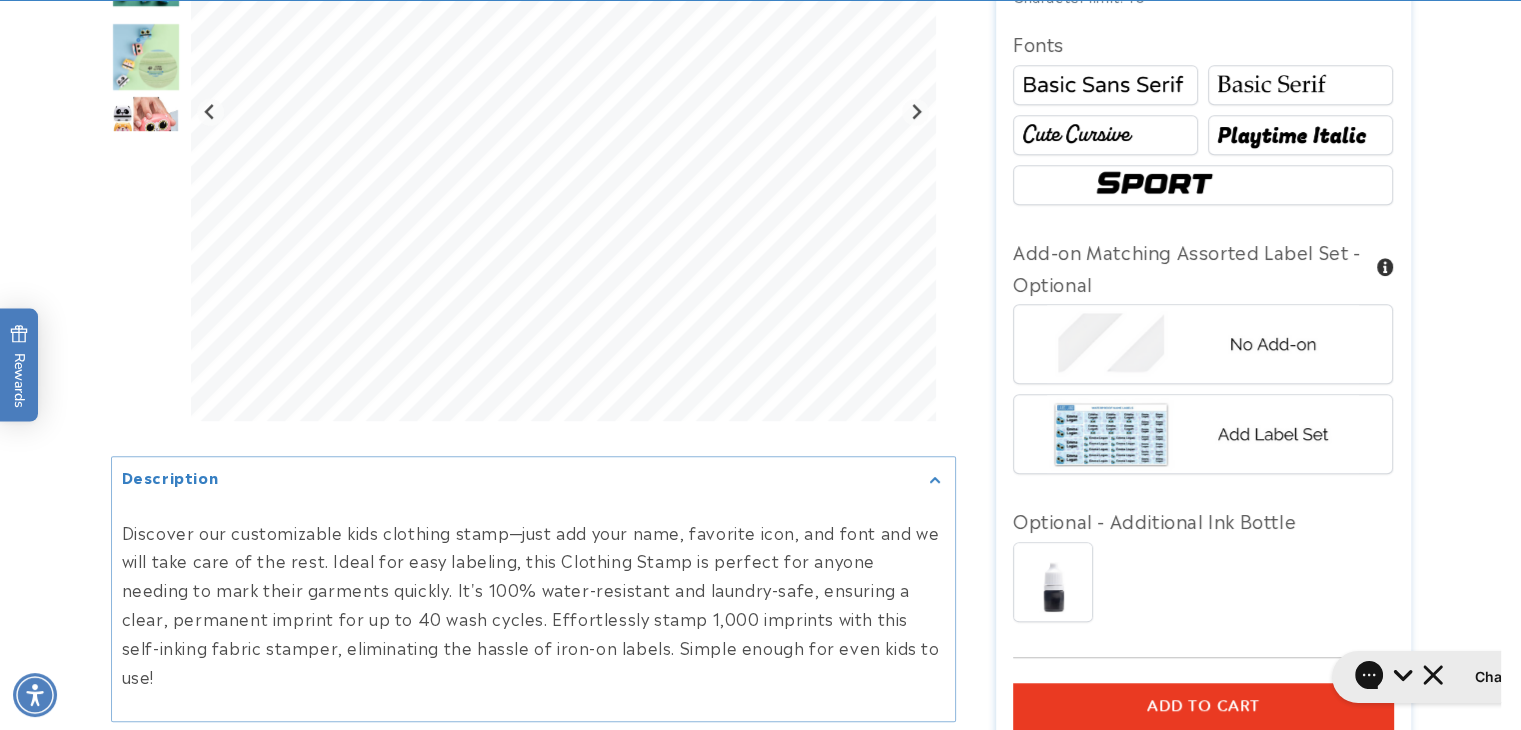 click at bounding box center (1203, 434) 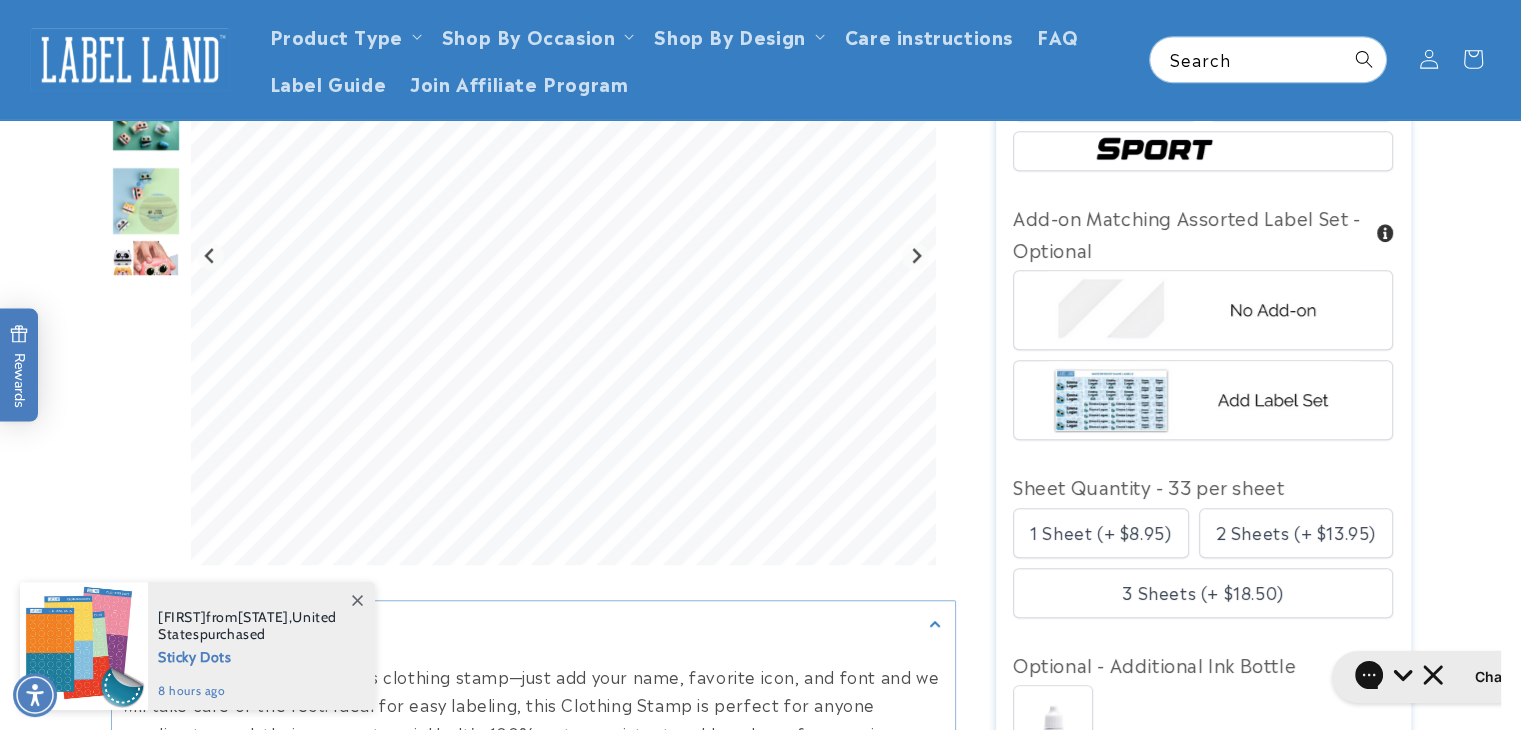 scroll, scrollTop: 1300, scrollLeft: 0, axis: vertical 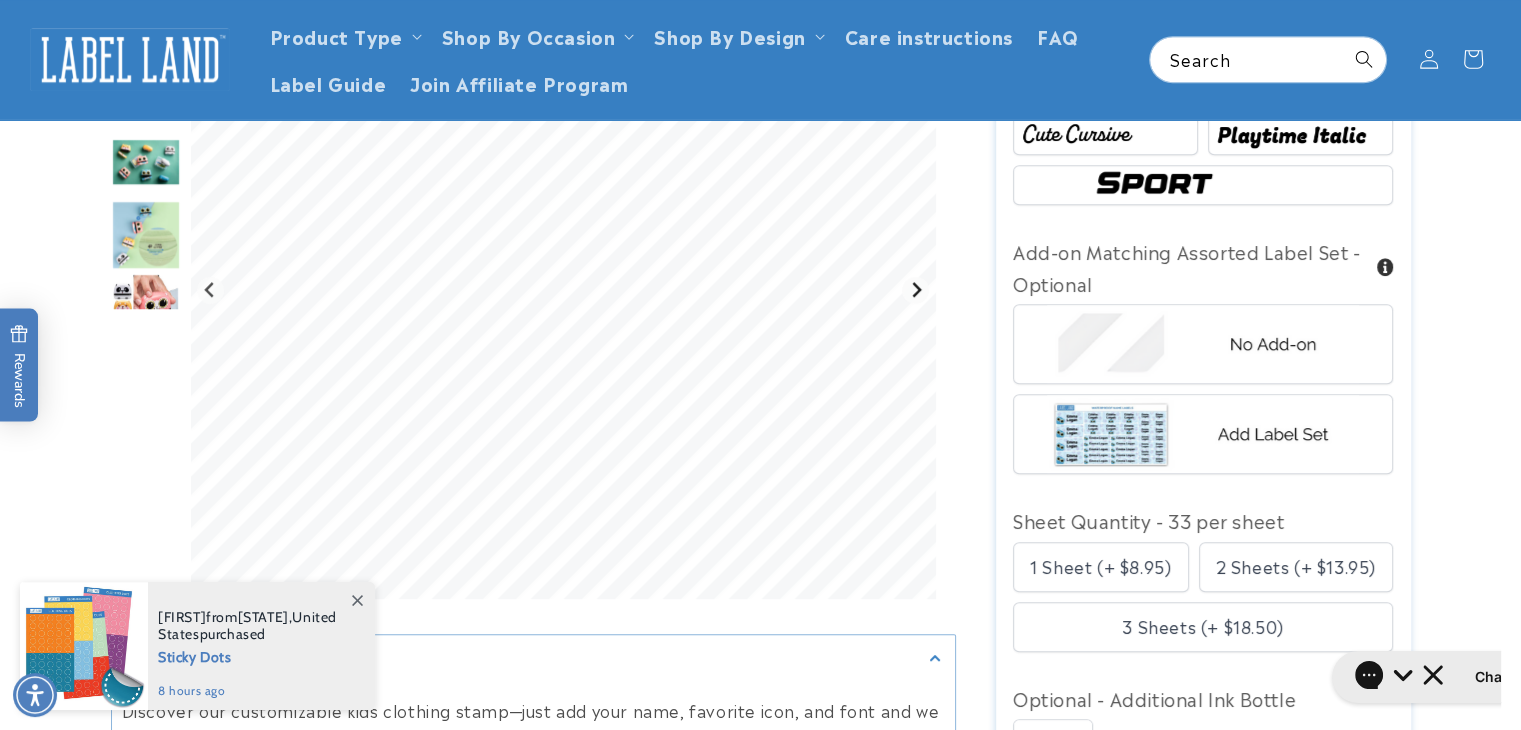 click 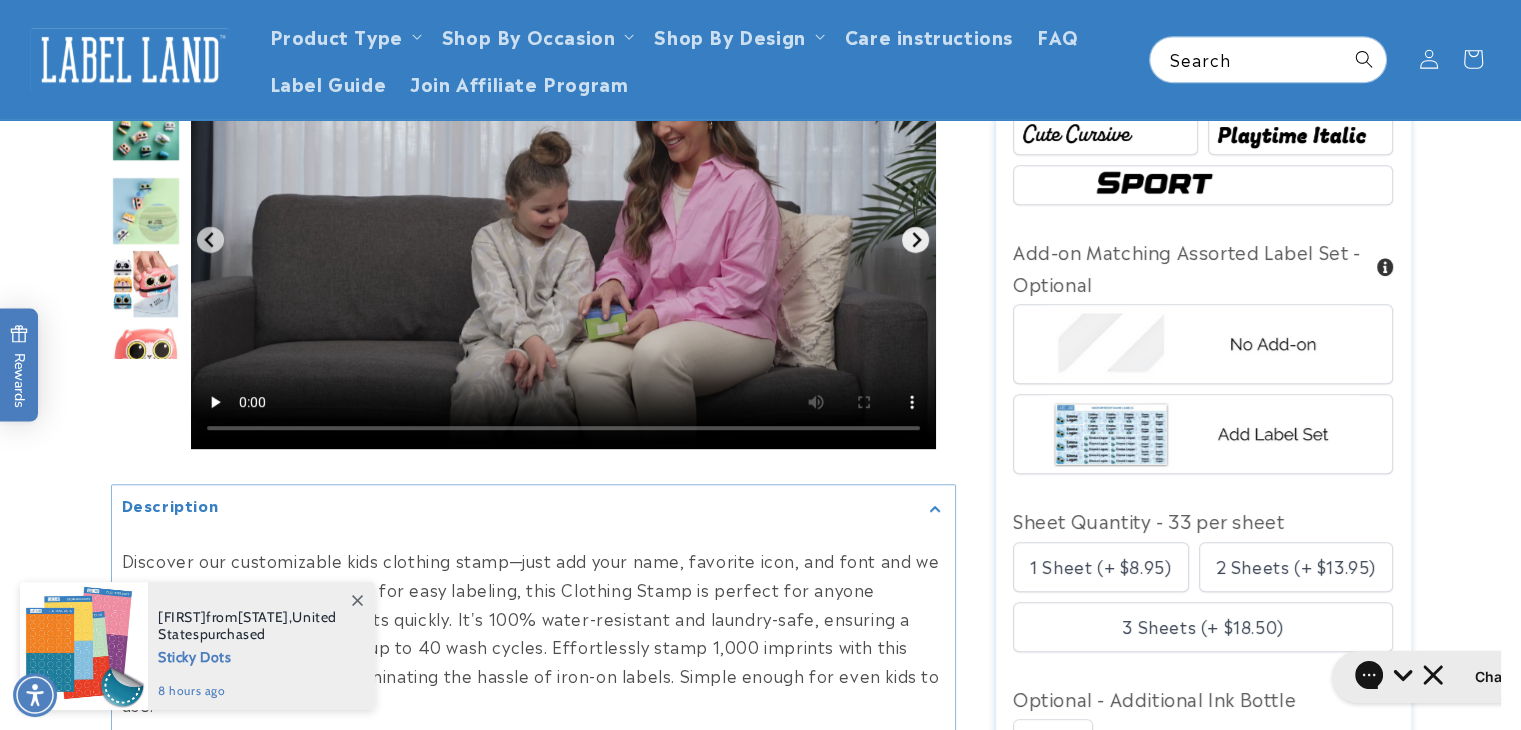 click 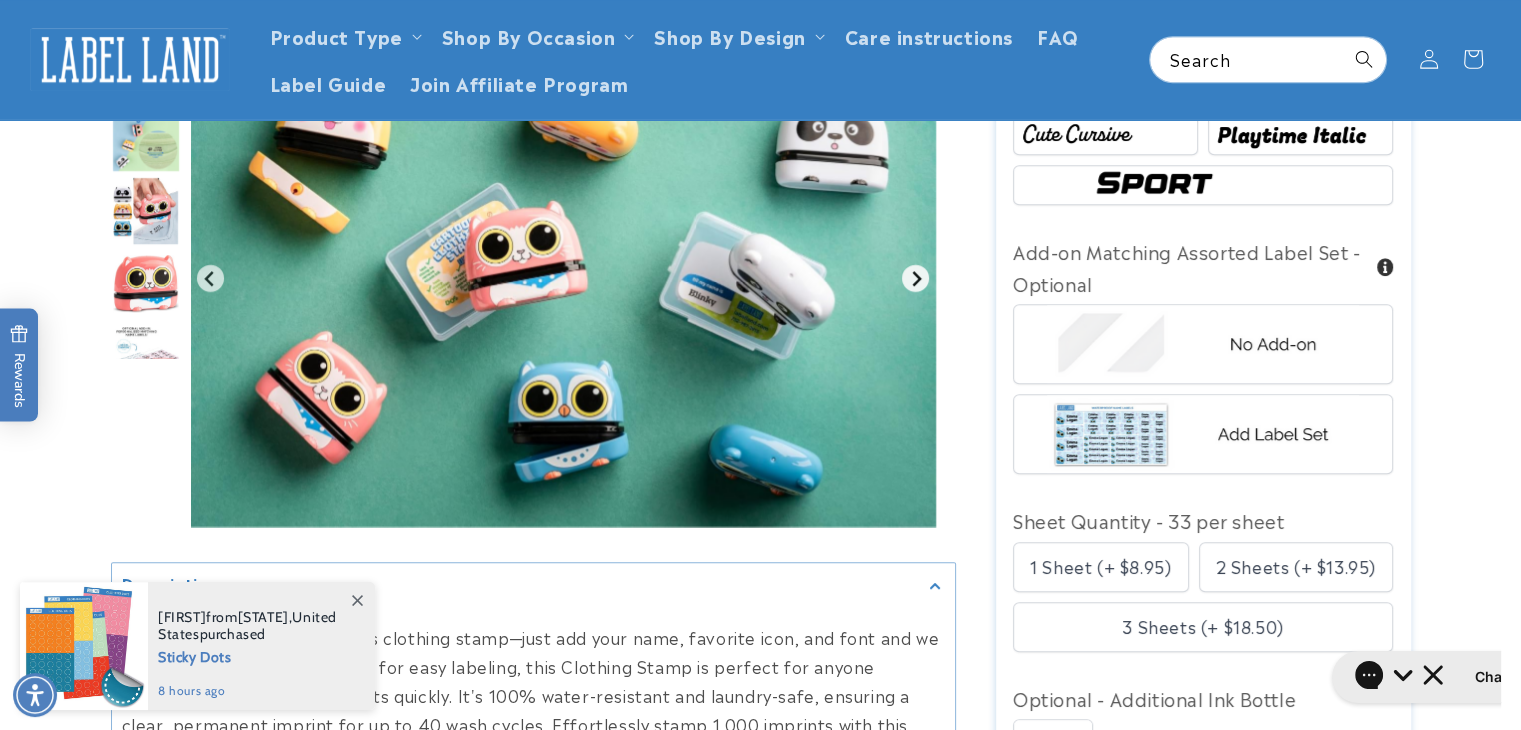 click 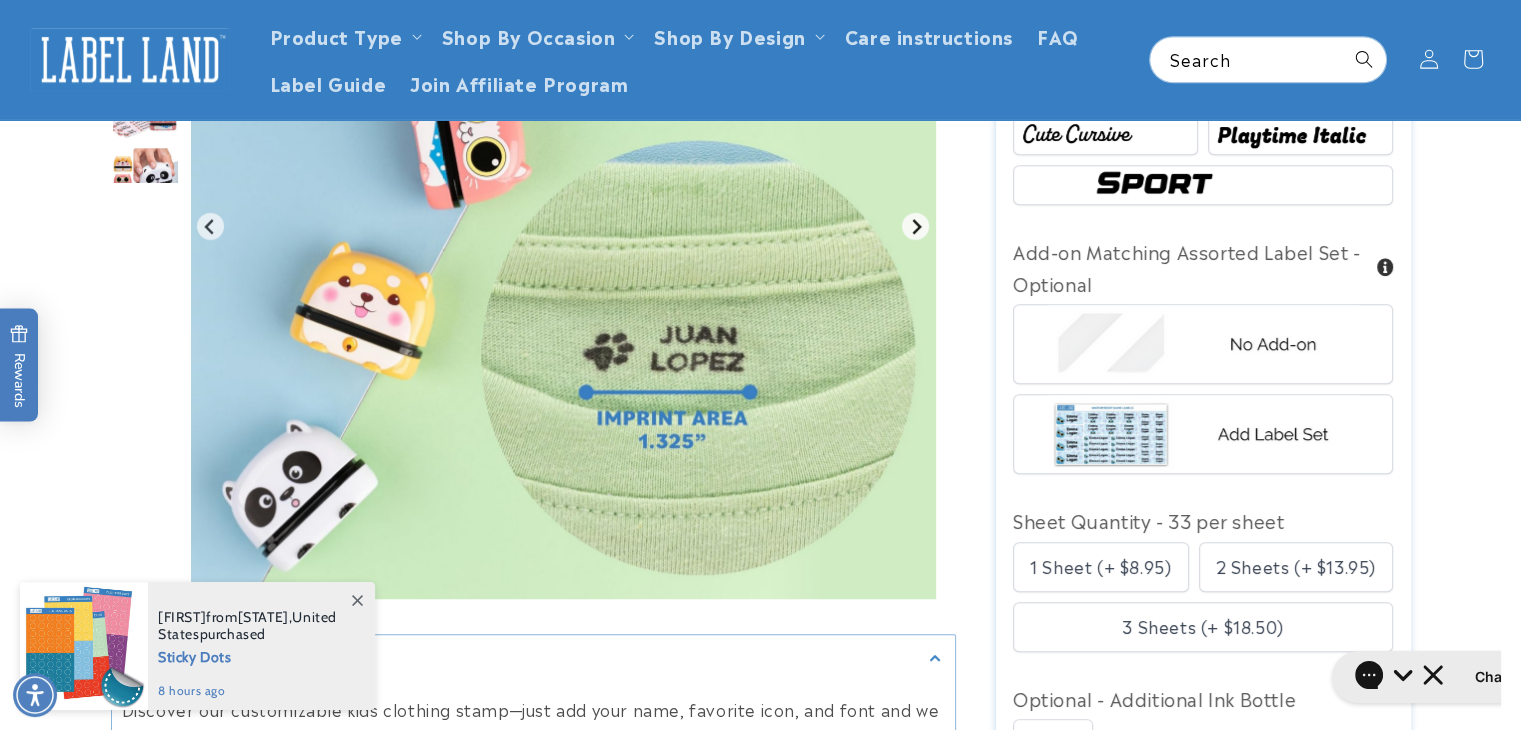 click at bounding box center (563, 226) 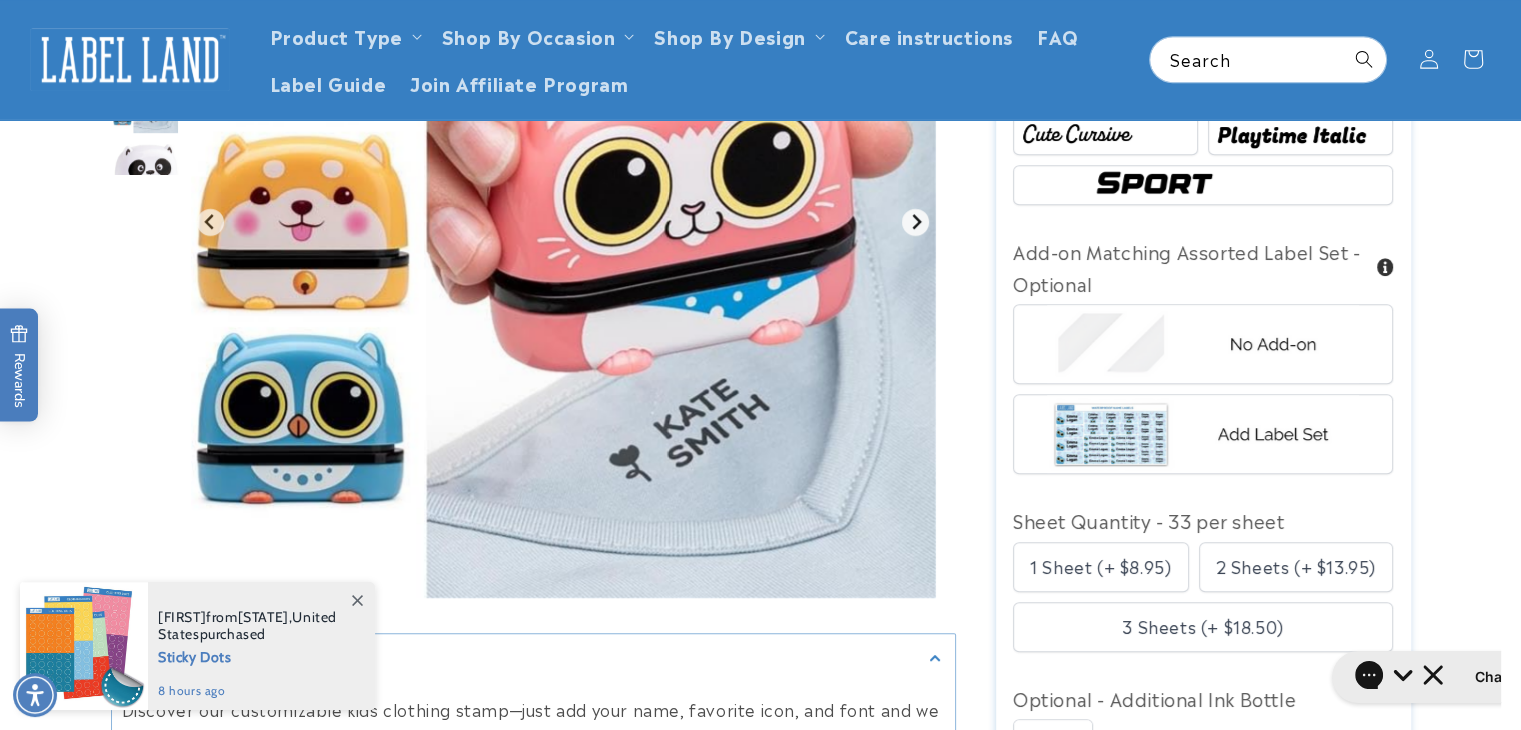 click 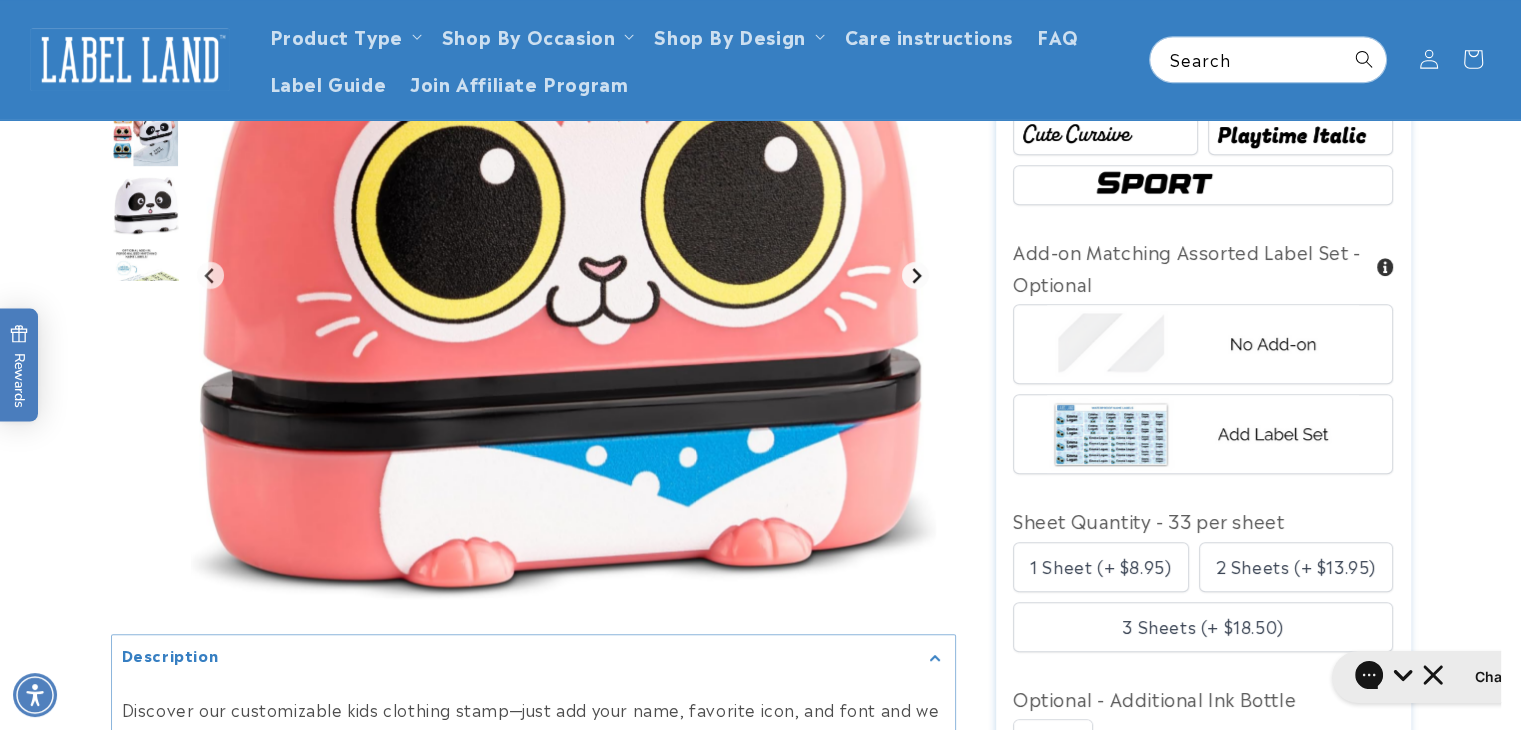 click at bounding box center (563, 275) 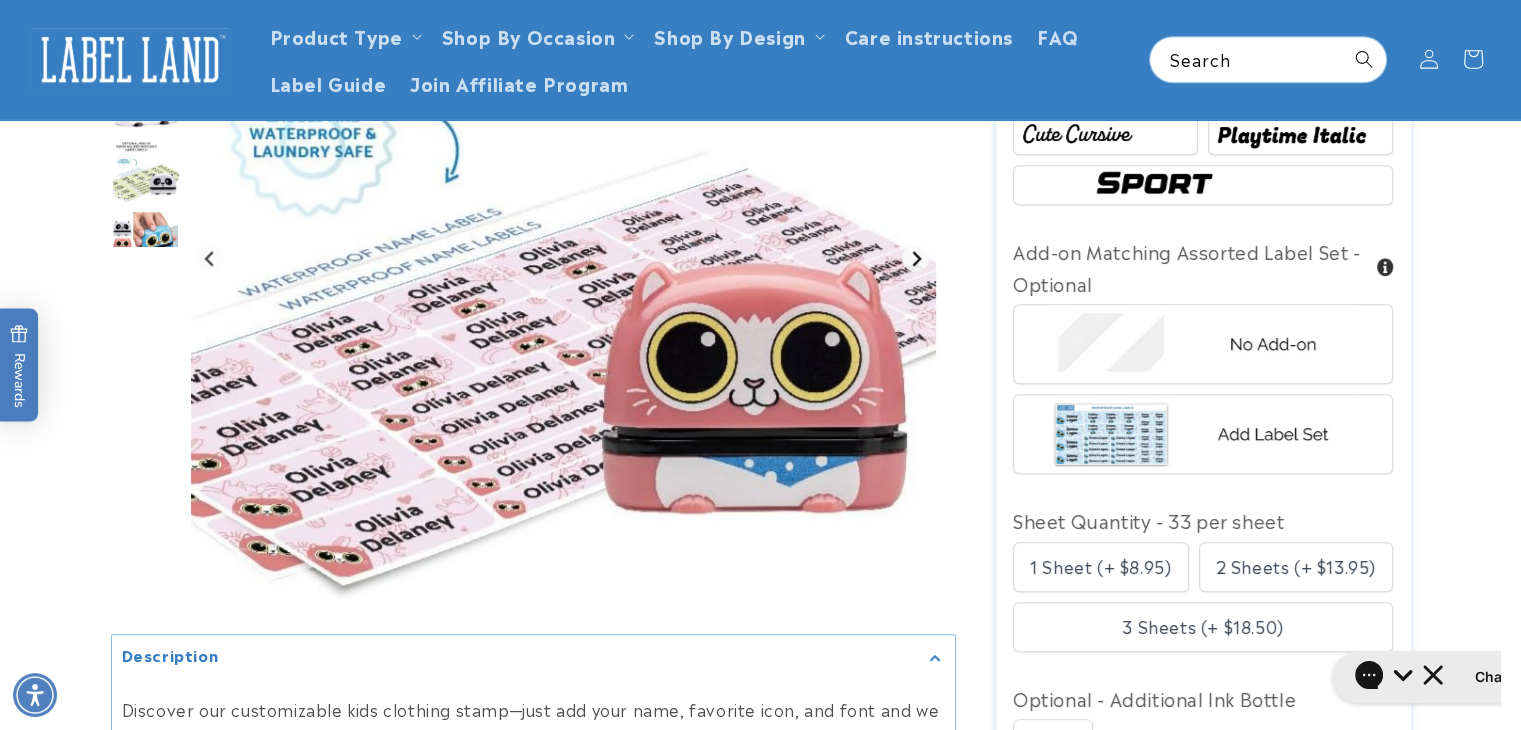 click 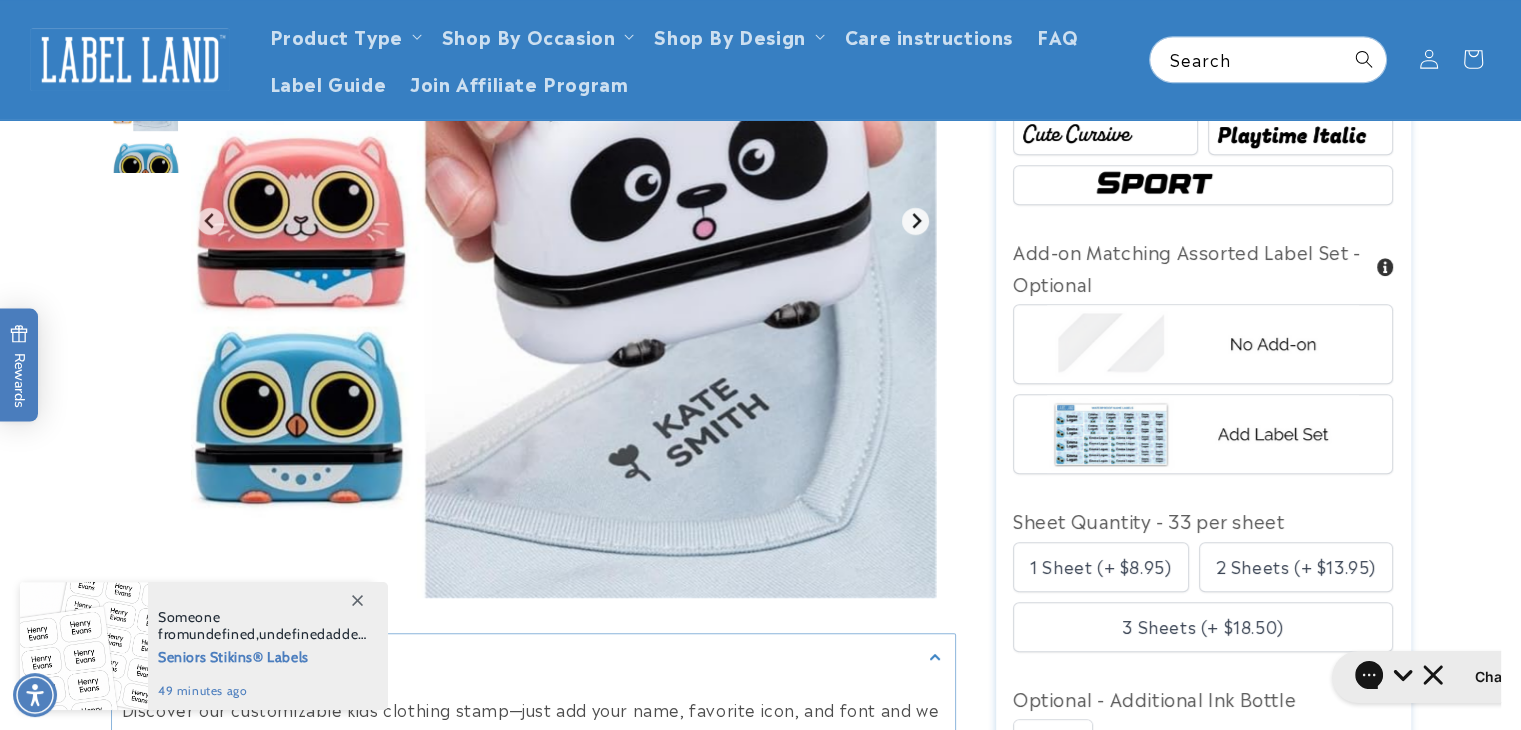click 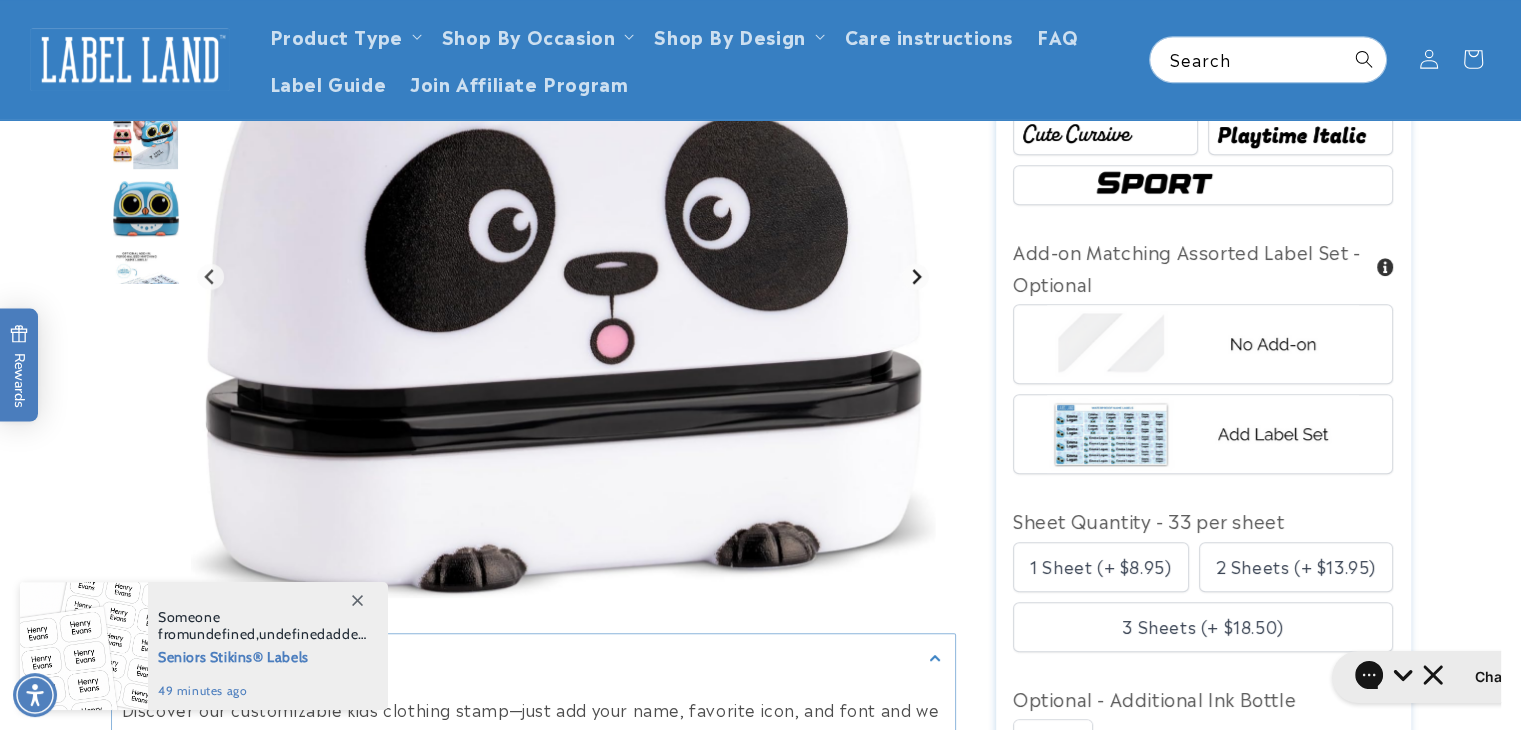 click 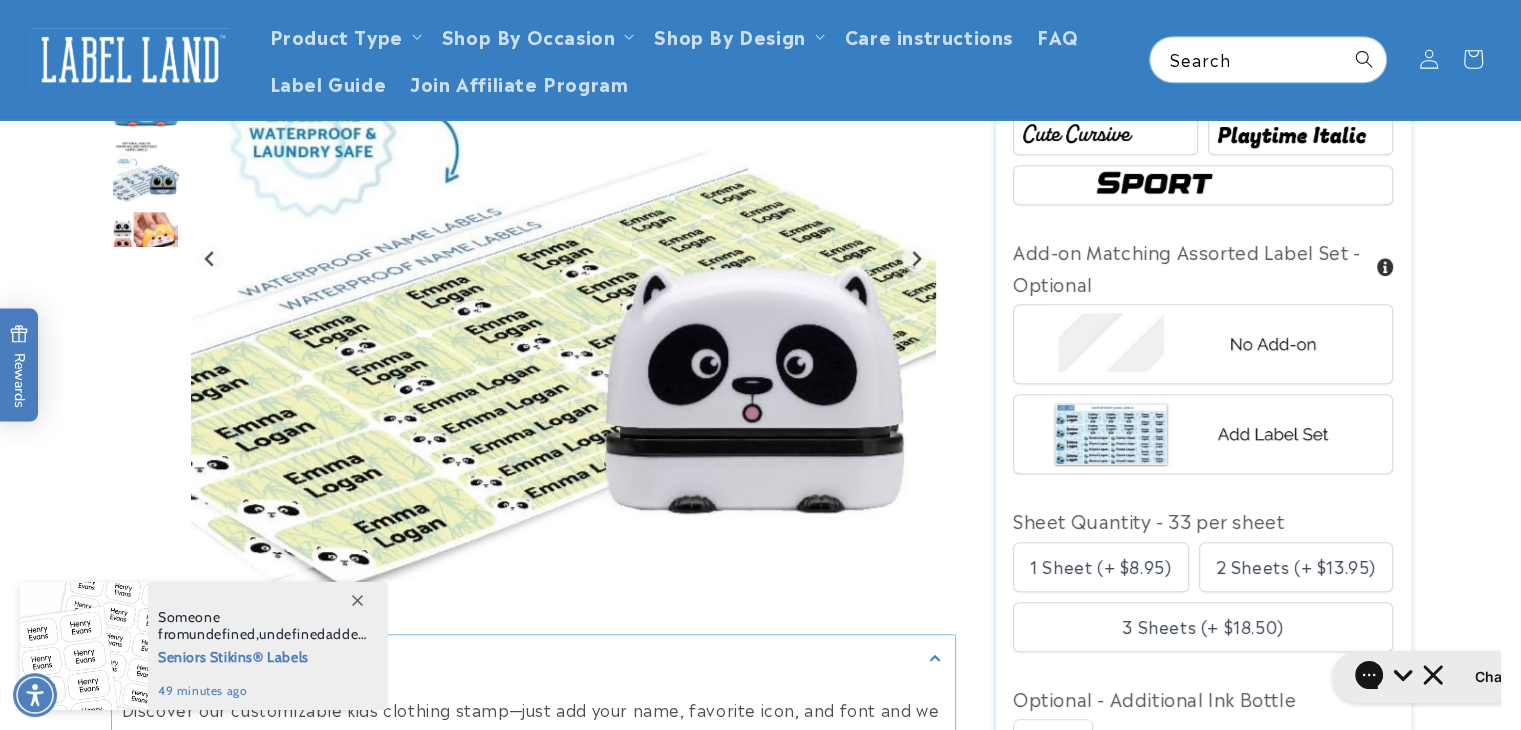 click at bounding box center (1203, 344) 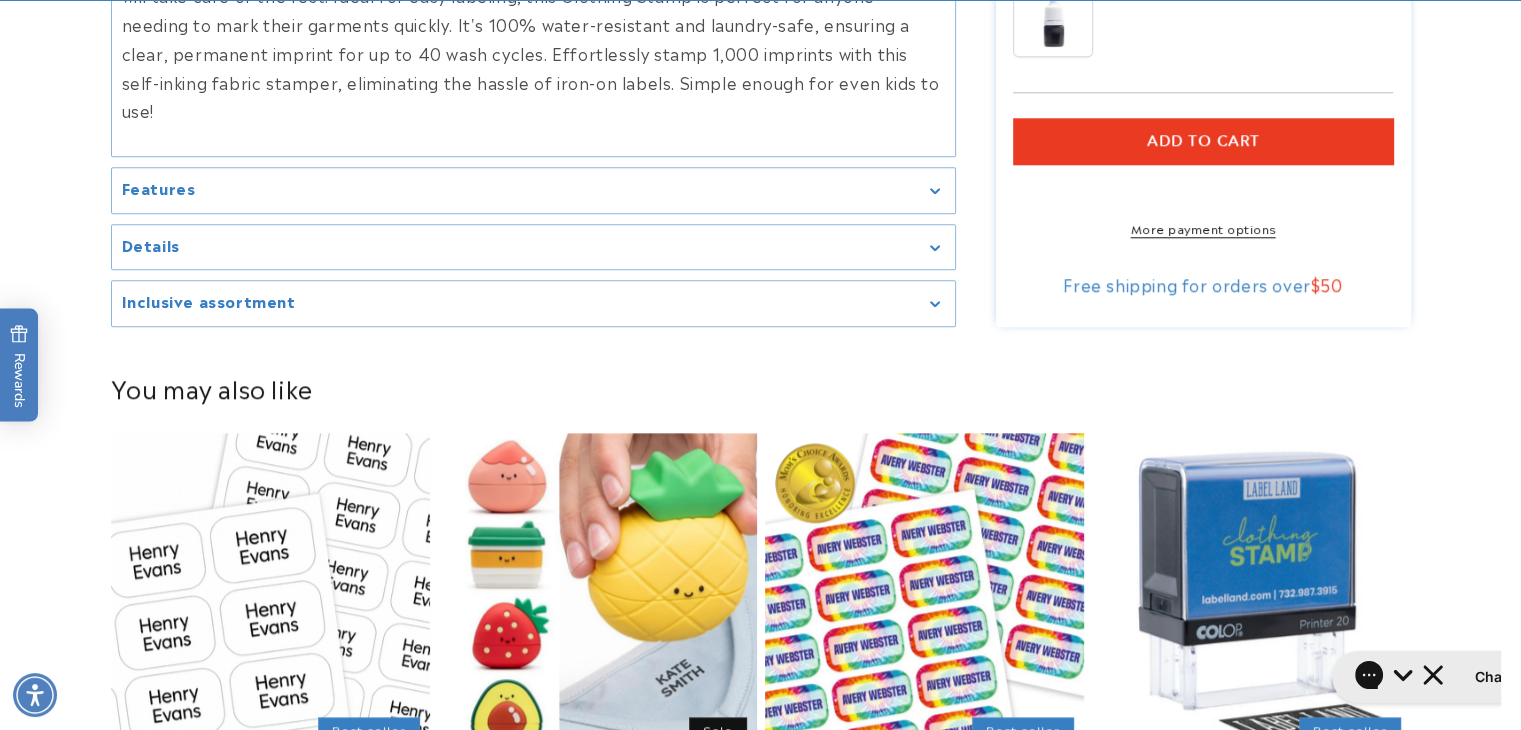scroll, scrollTop: 2000, scrollLeft: 0, axis: vertical 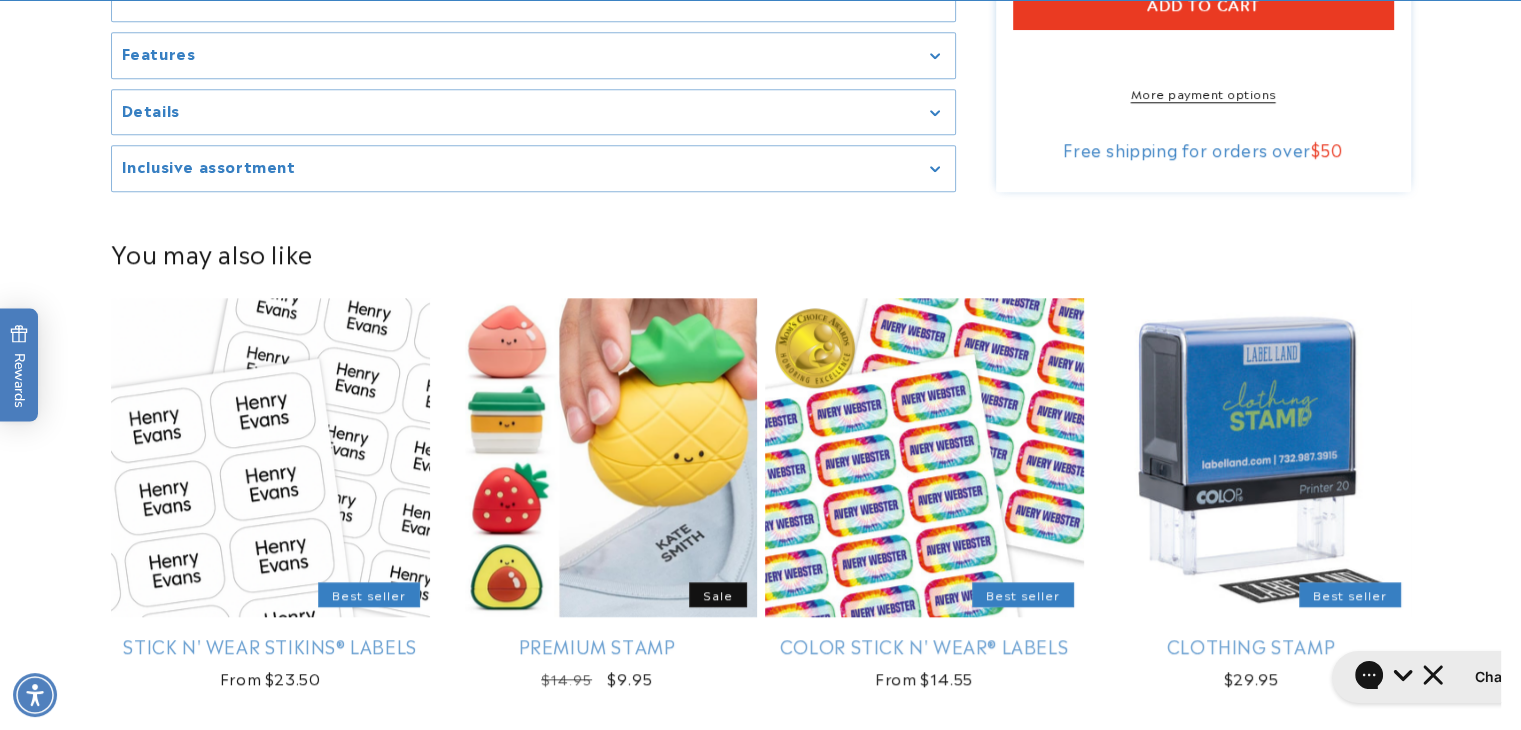 click 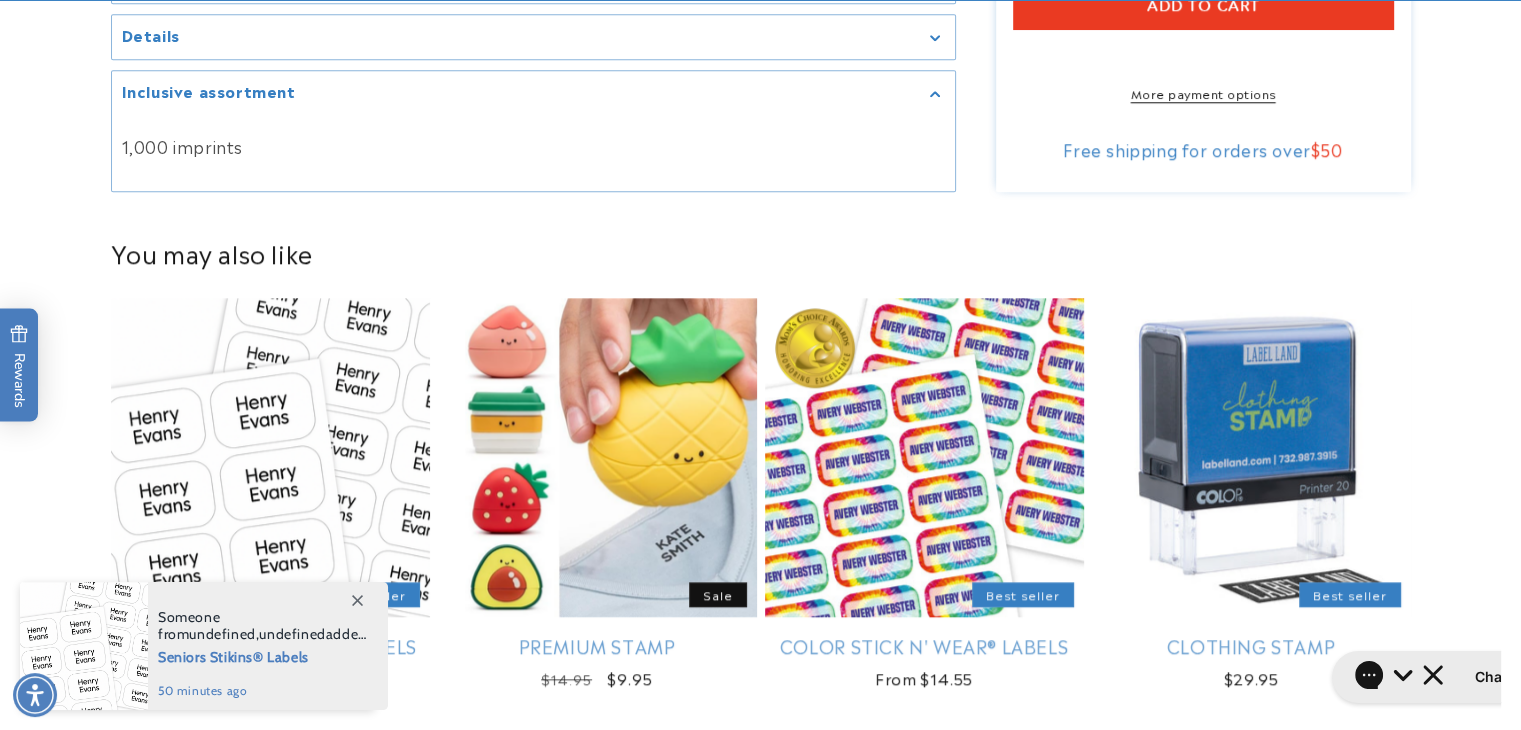 click on "Inclusive assortment" at bounding box center [533, 93] 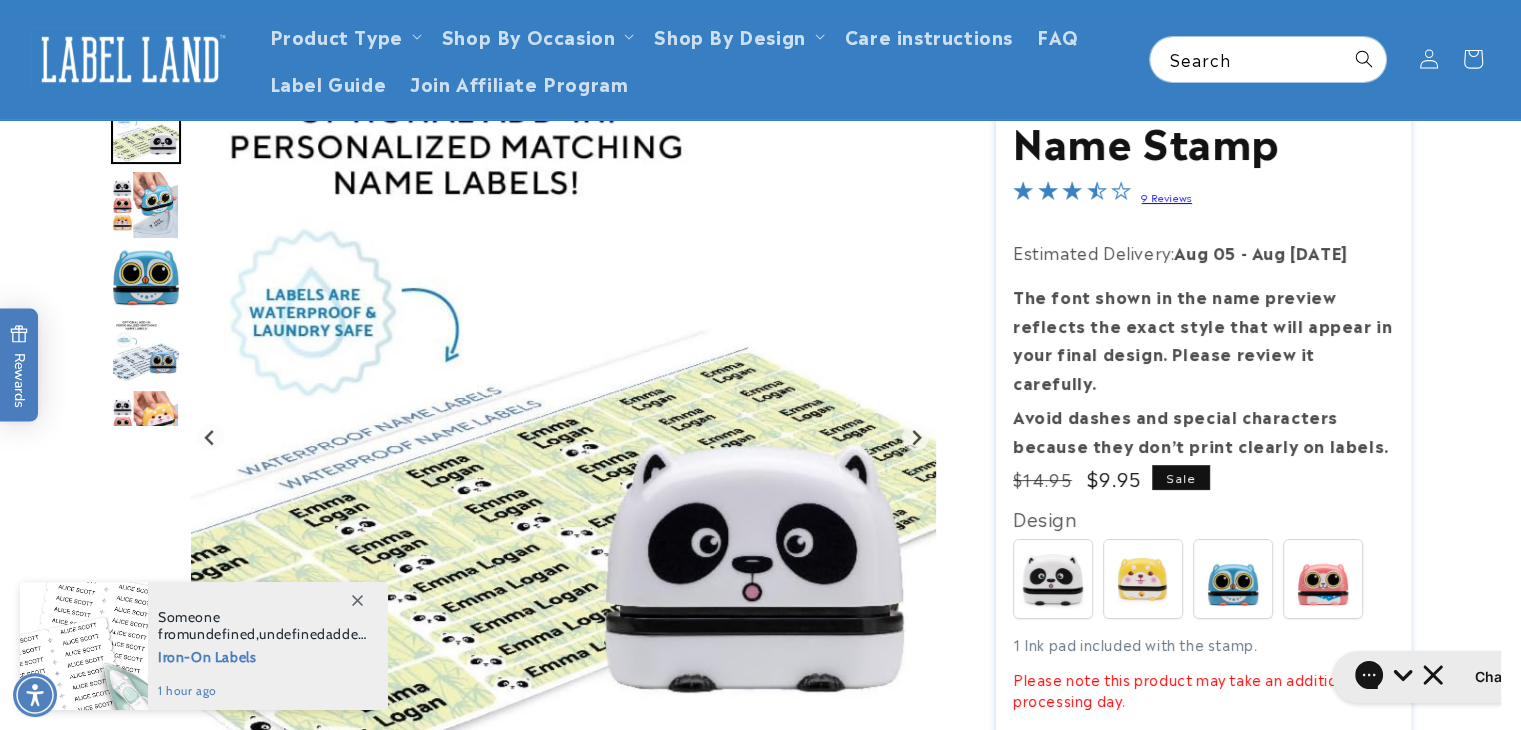 scroll, scrollTop: 0, scrollLeft: 0, axis: both 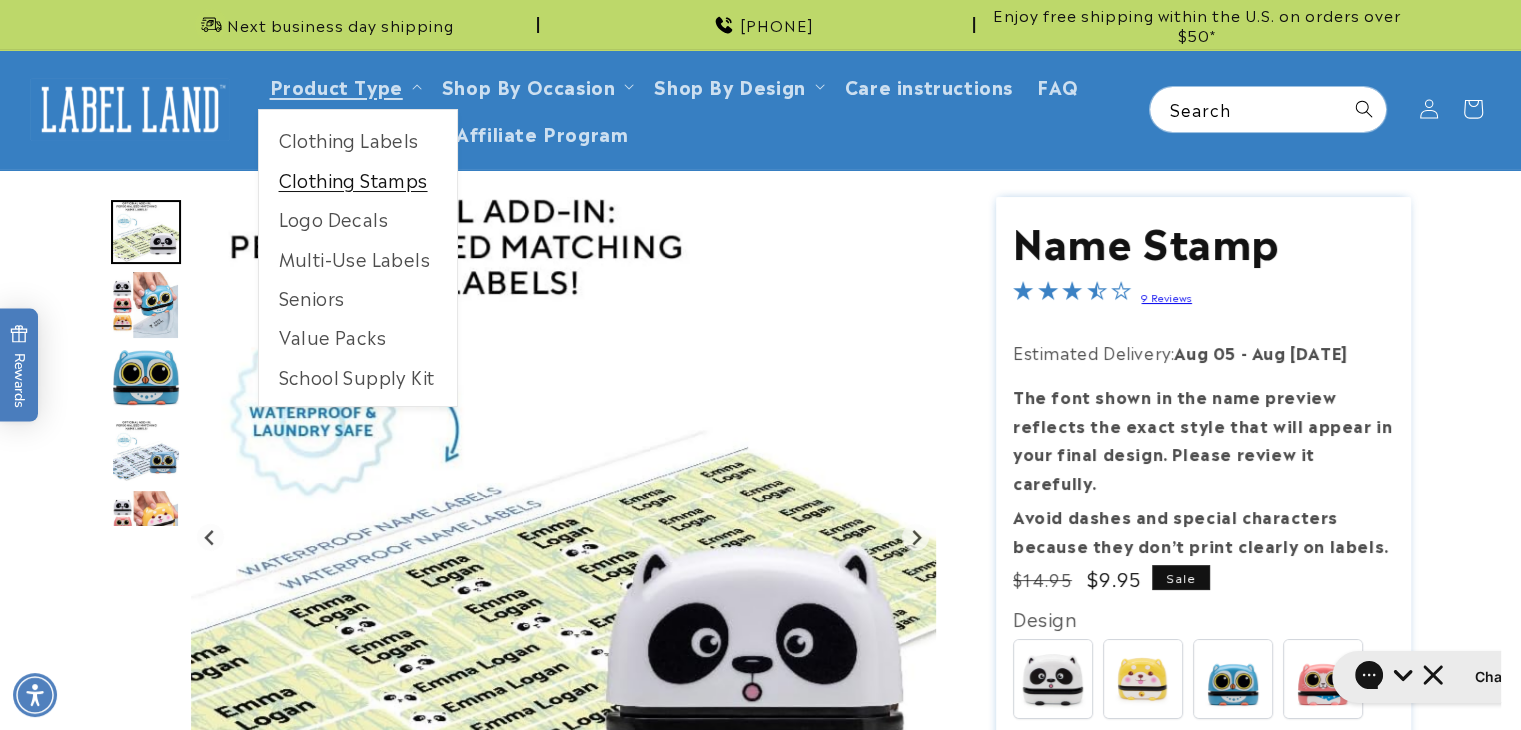 click on "Clothing Stamps" at bounding box center (358, 179) 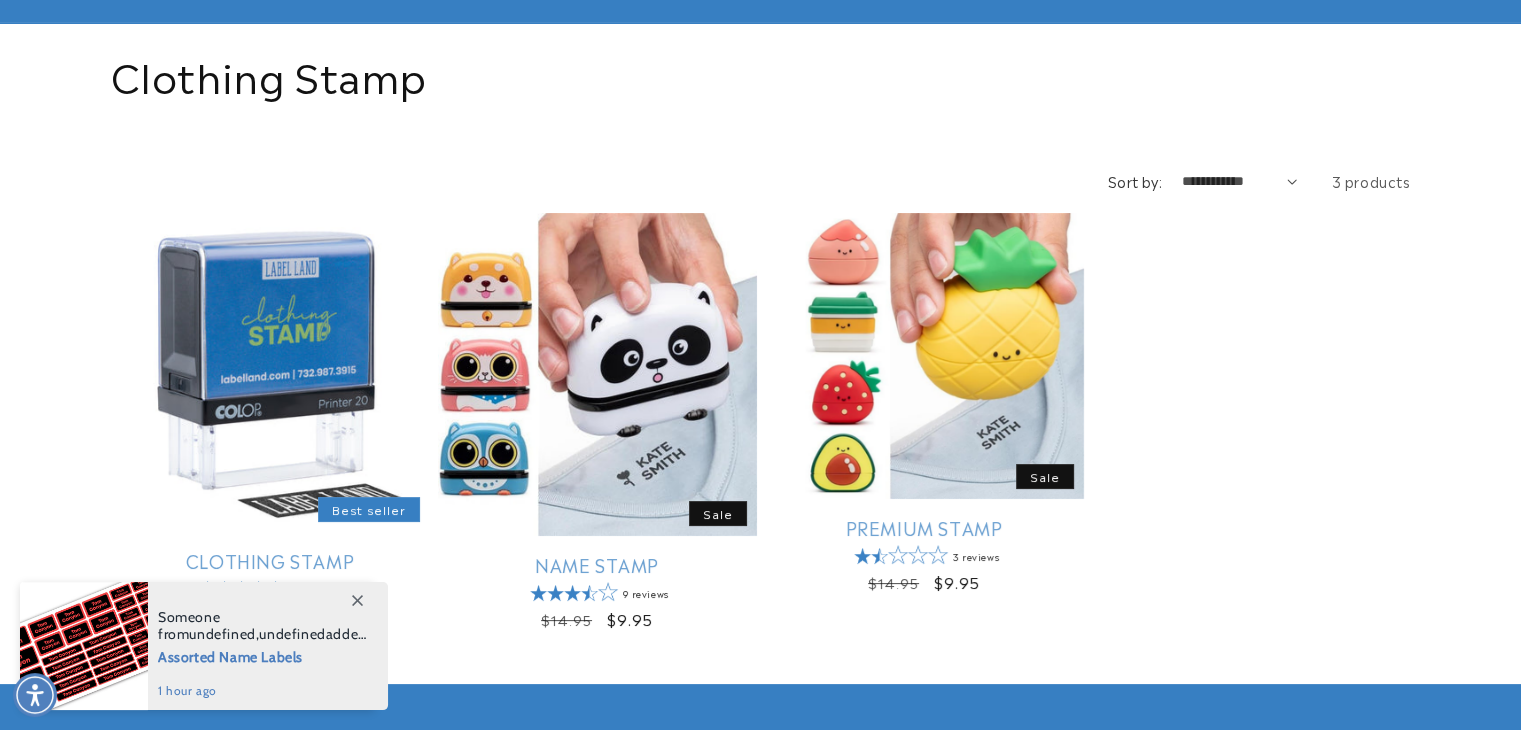 scroll, scrollTop: 200, scrollLeft: 0, axis: vertical 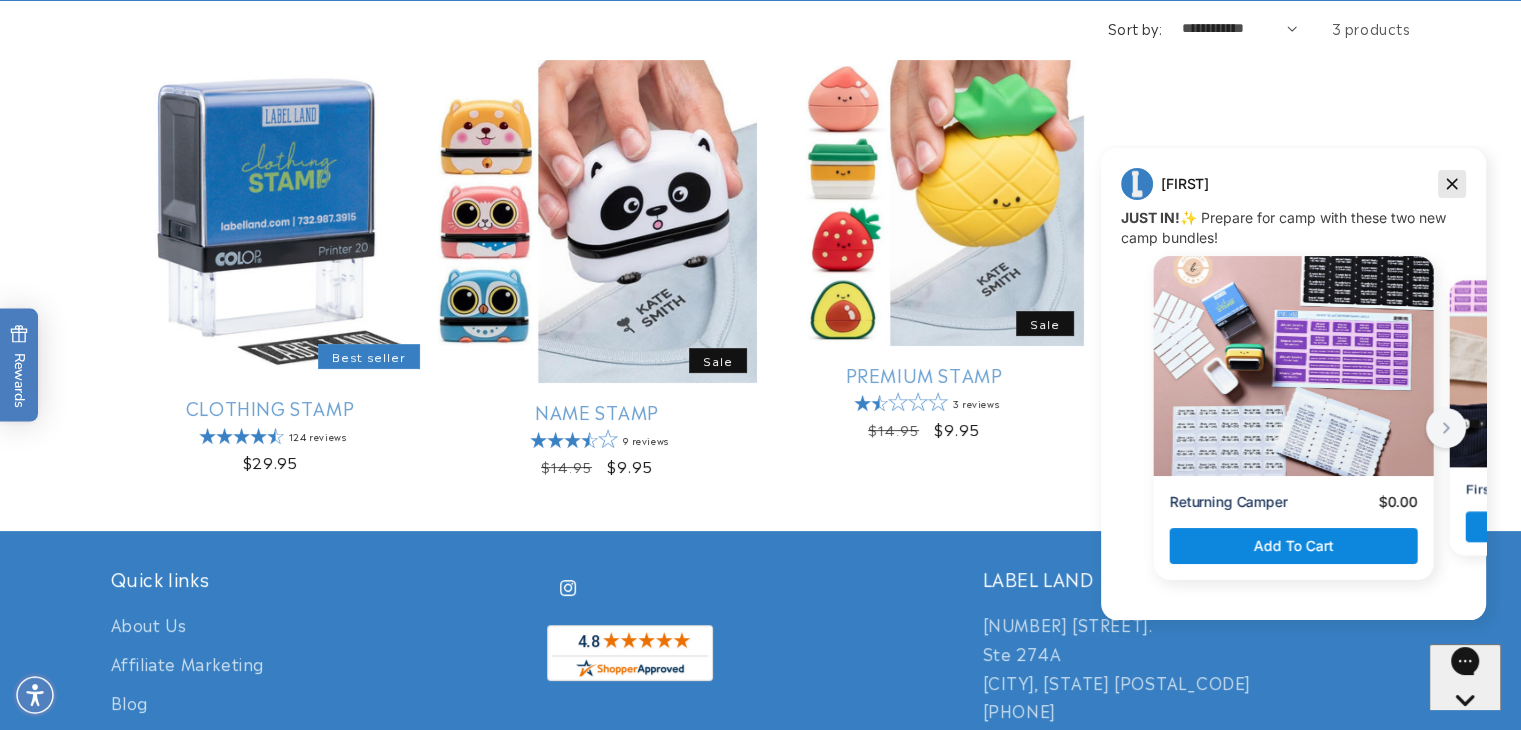 click 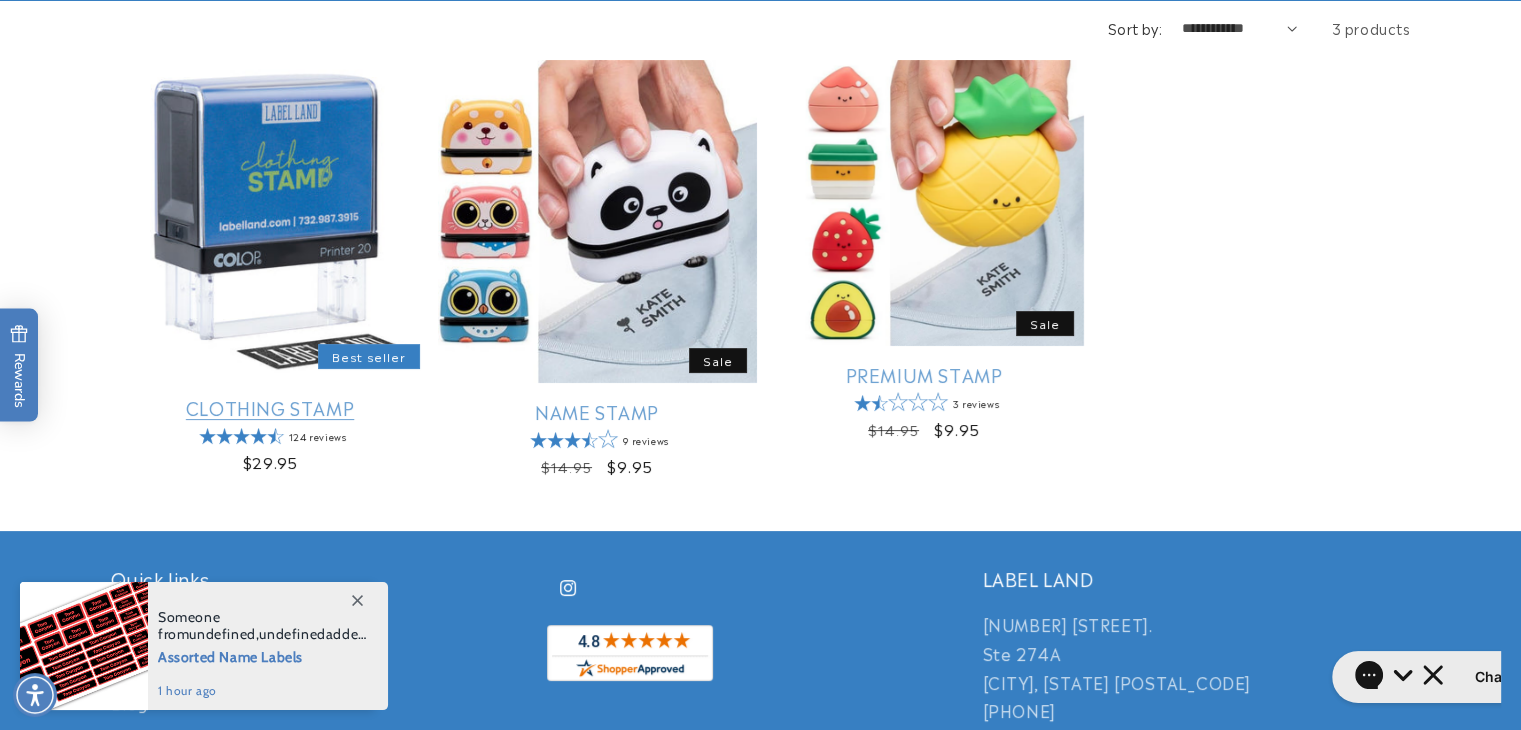 click on "Clothing Stamp" at bounding box center (270, 407) 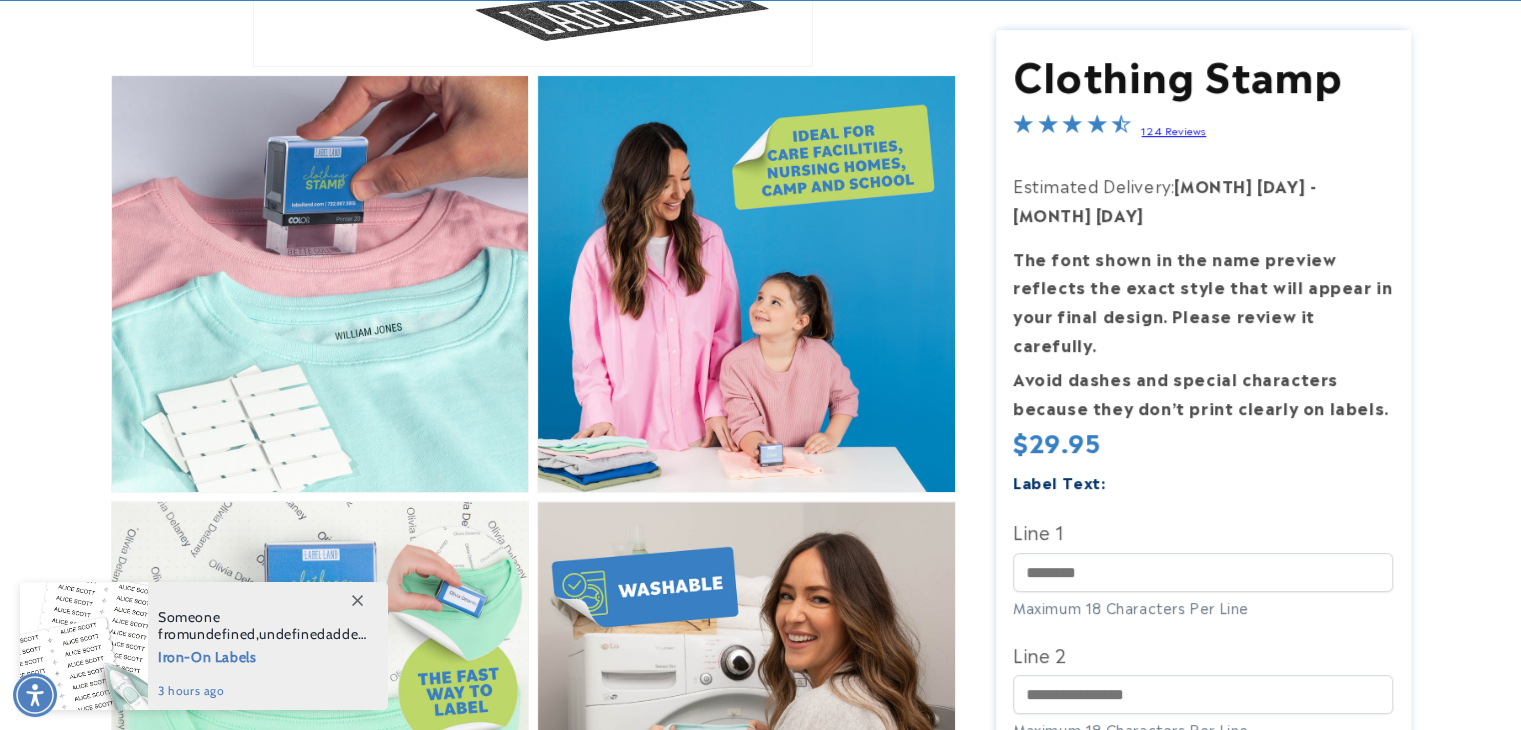 scroll, scrollTop: 700, scrollLeft: 0, axis: vertical 